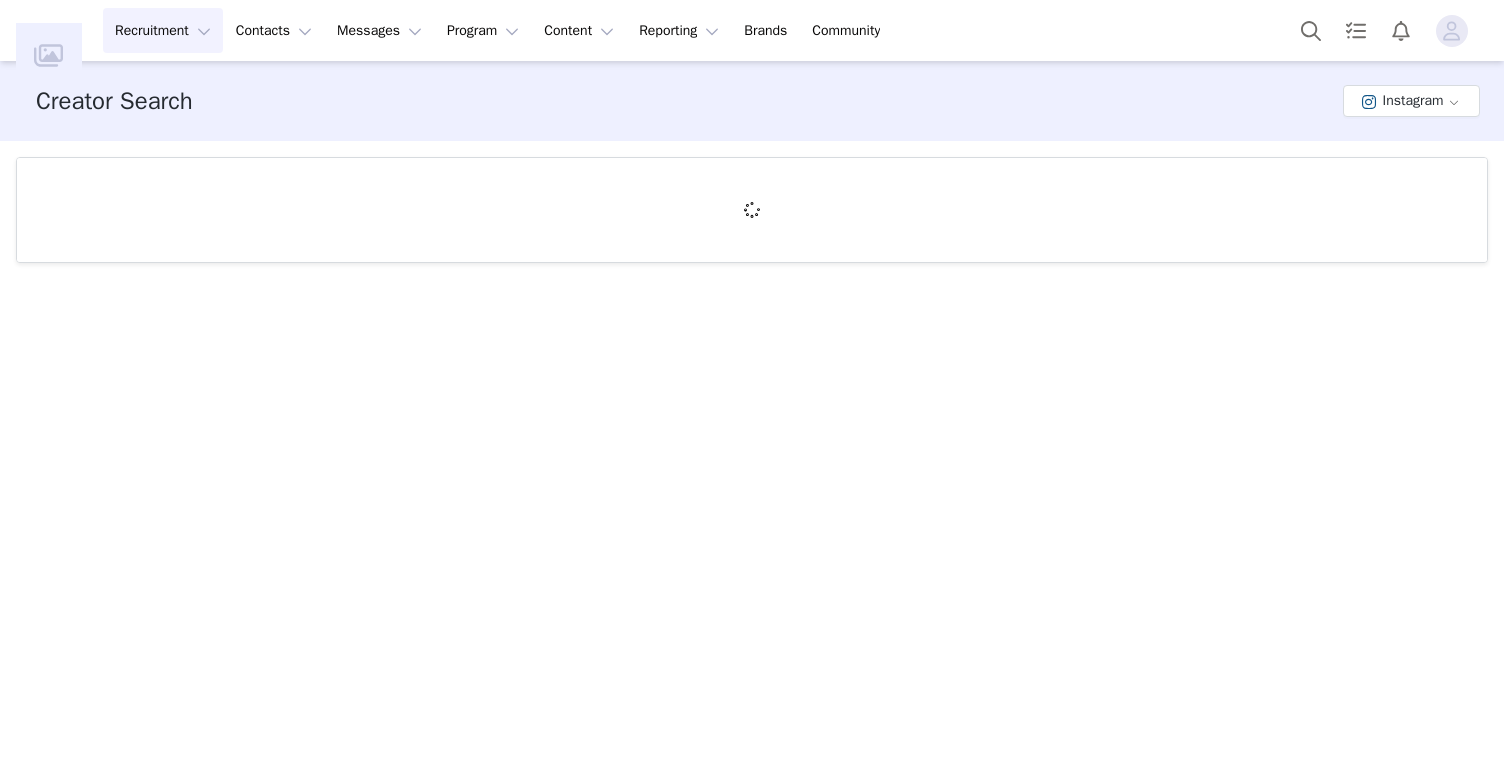 scroll, scrollTop: 0, scrollLeft: 0, axis: both 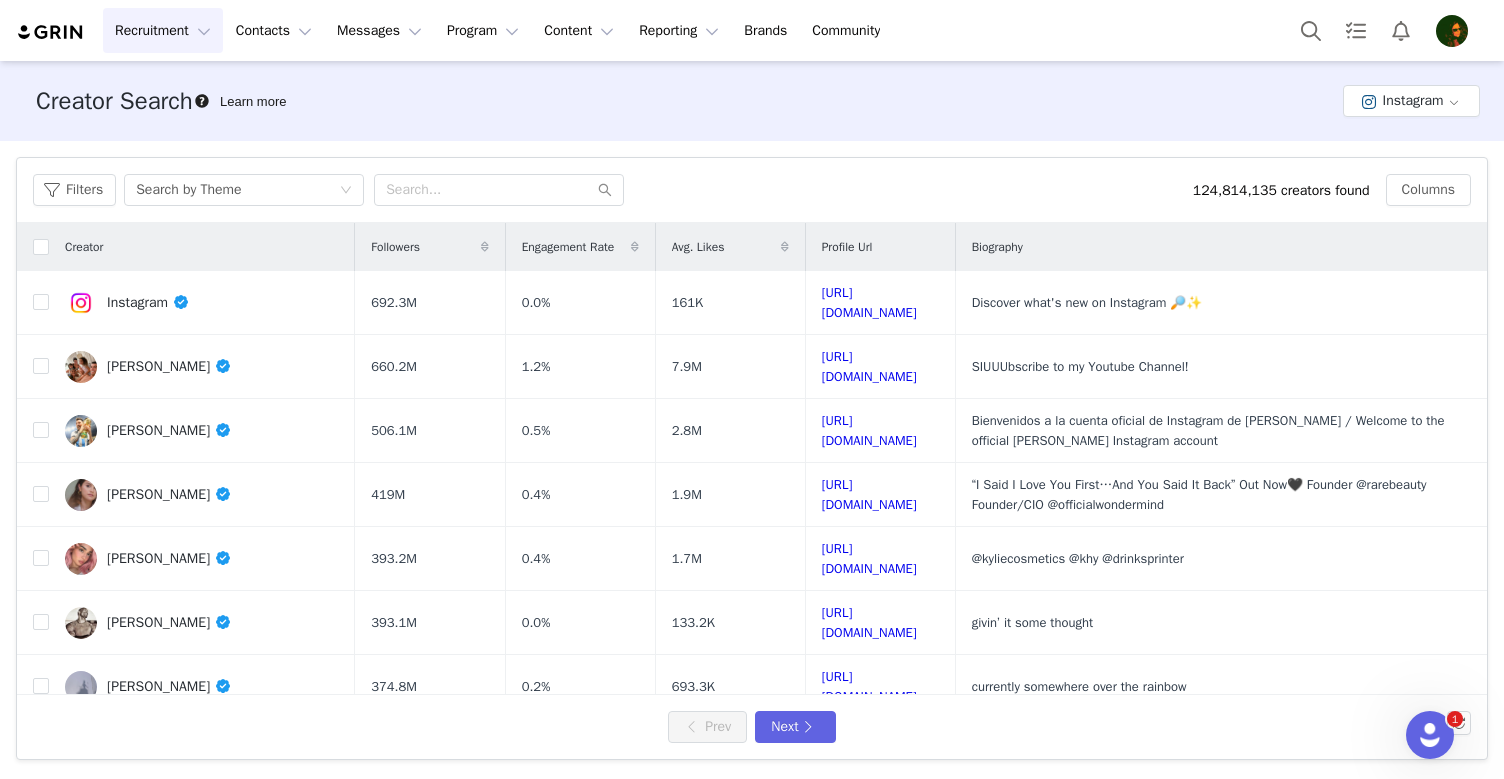 click on "Creator Search     Learn more Instagram" at bounding box center (752, 101) 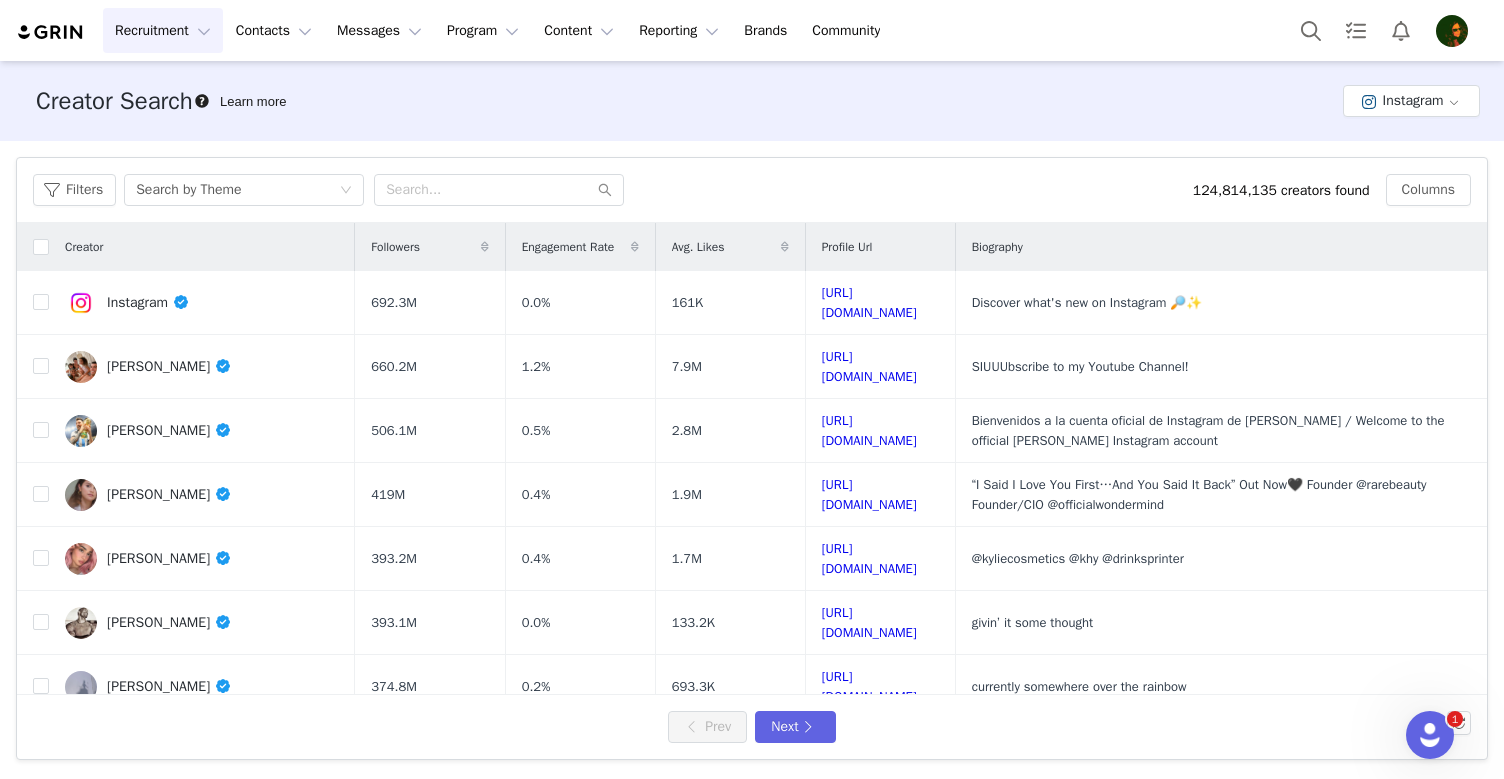 click at bounding box center [1452, 31] 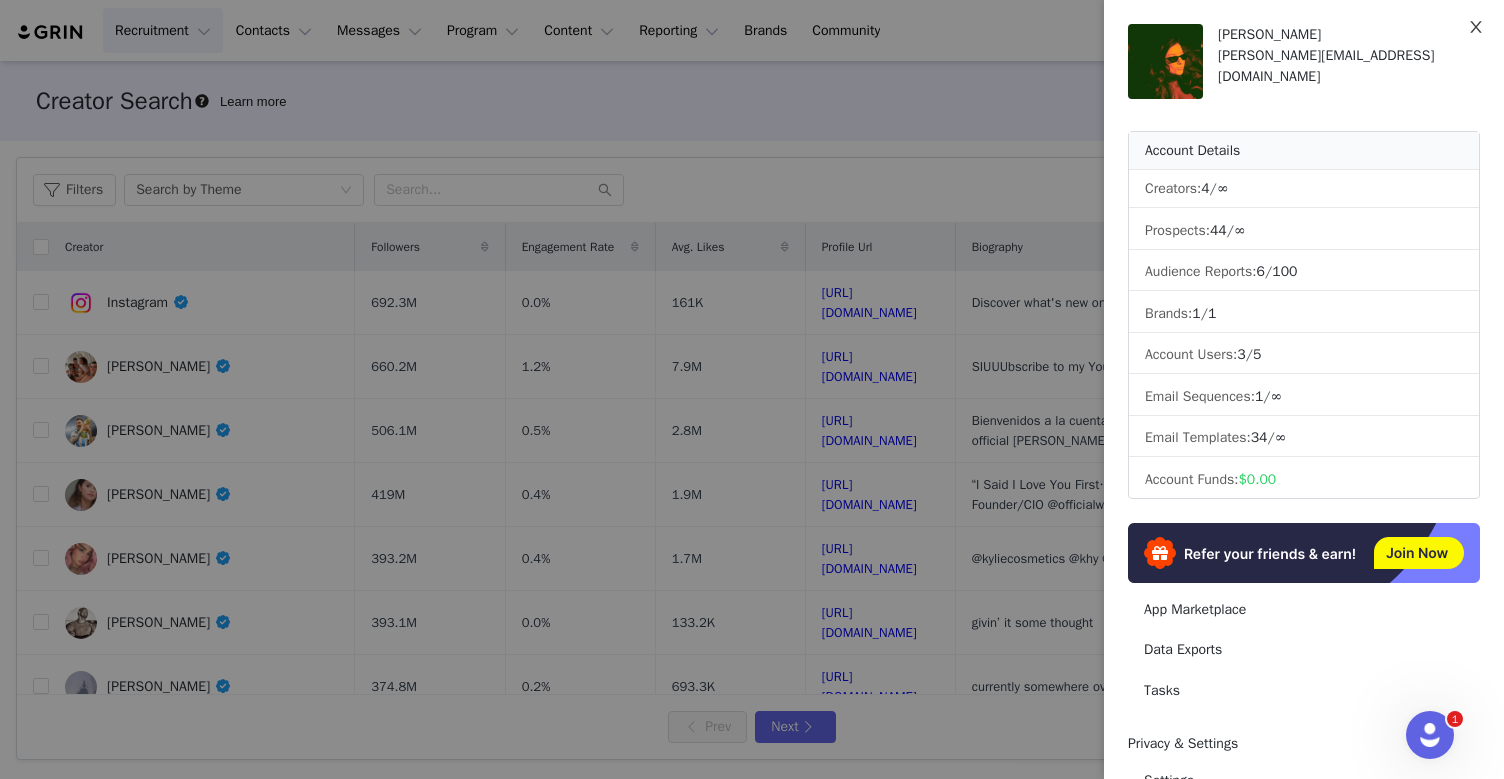 click 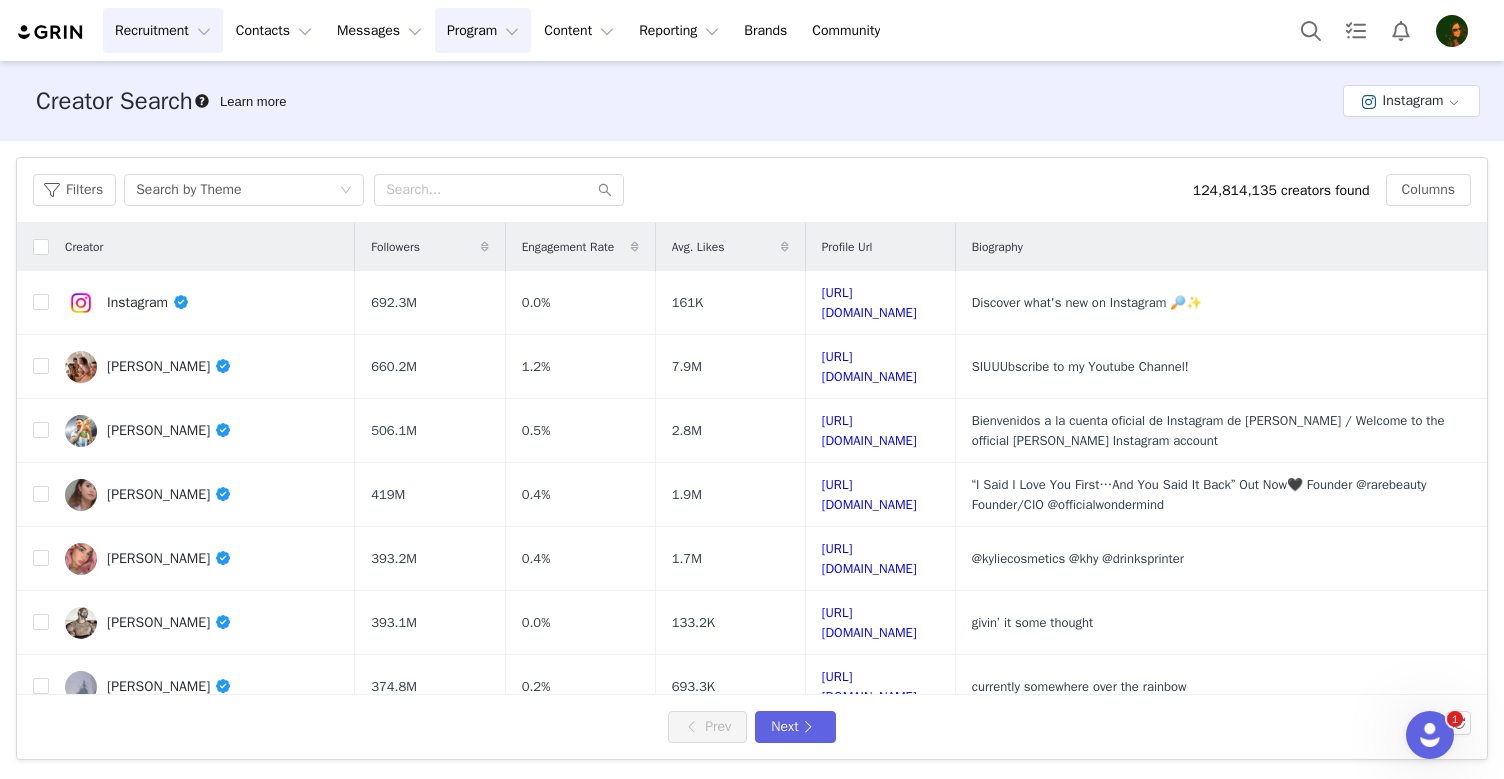 click on "Program Program" at bounding box center [483, 30] 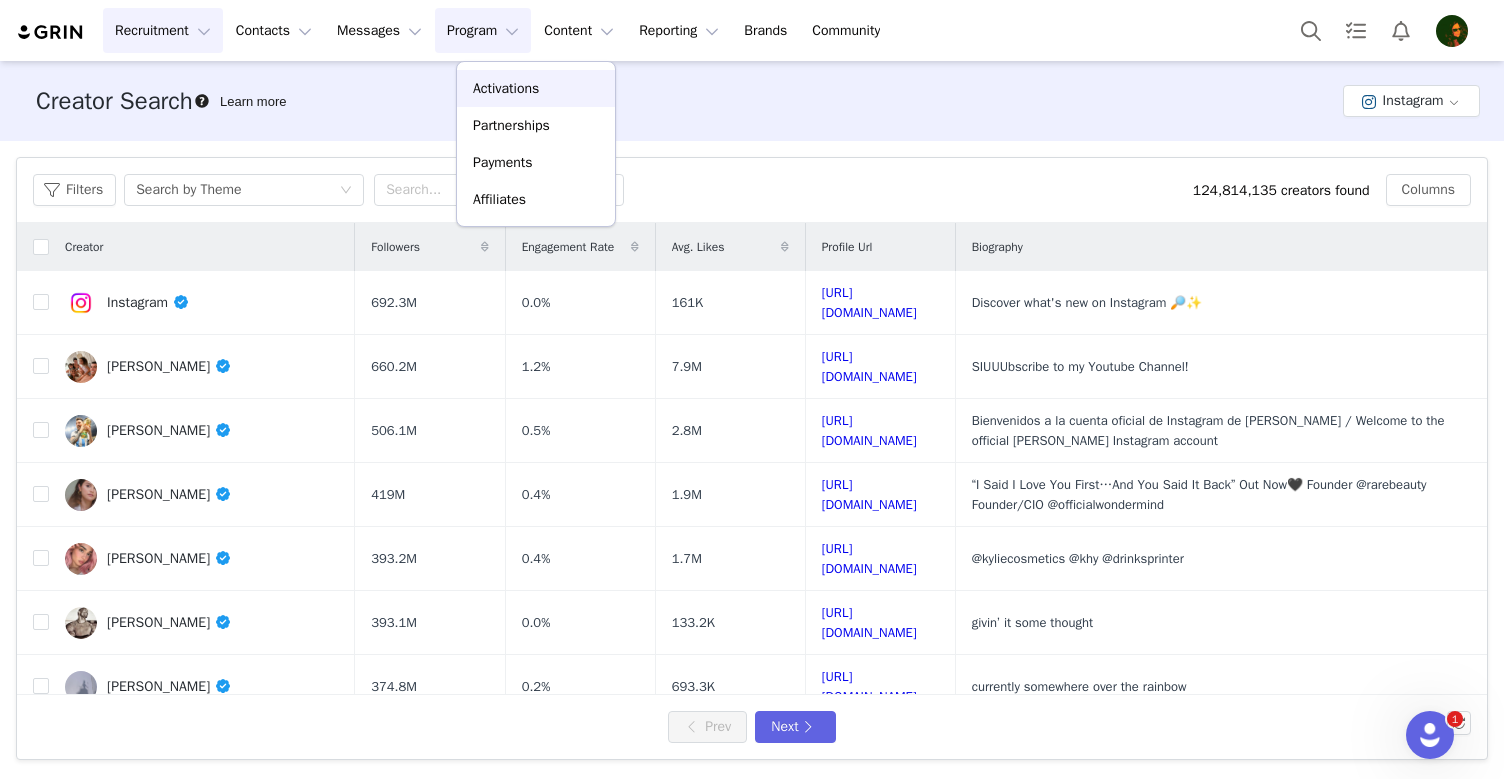 click on "Activations" at bounding box center [506, 88] 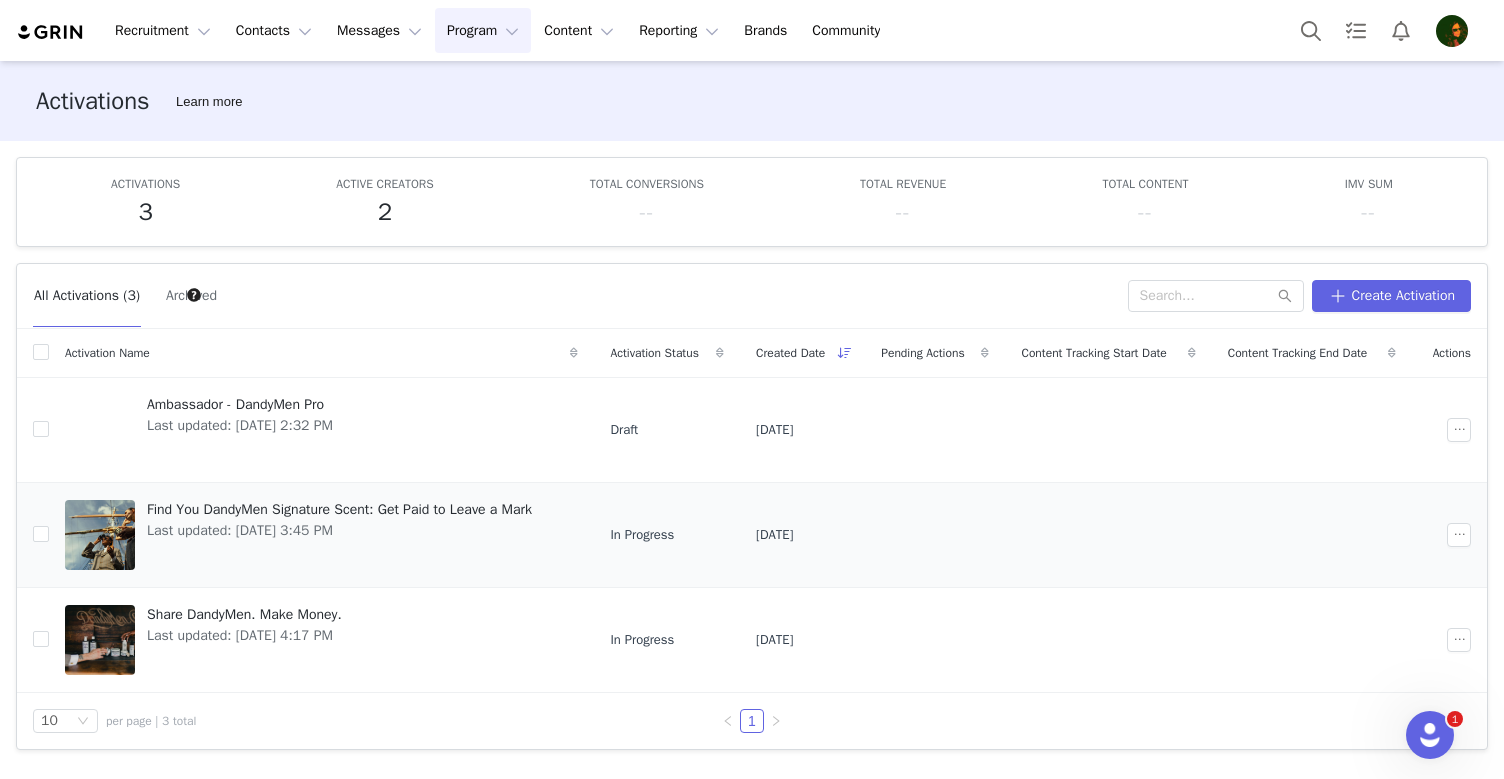 click on "Find You DandyMen Signature Scent: Get Paid to Leave a Mark" at bounding box center [339, 509] 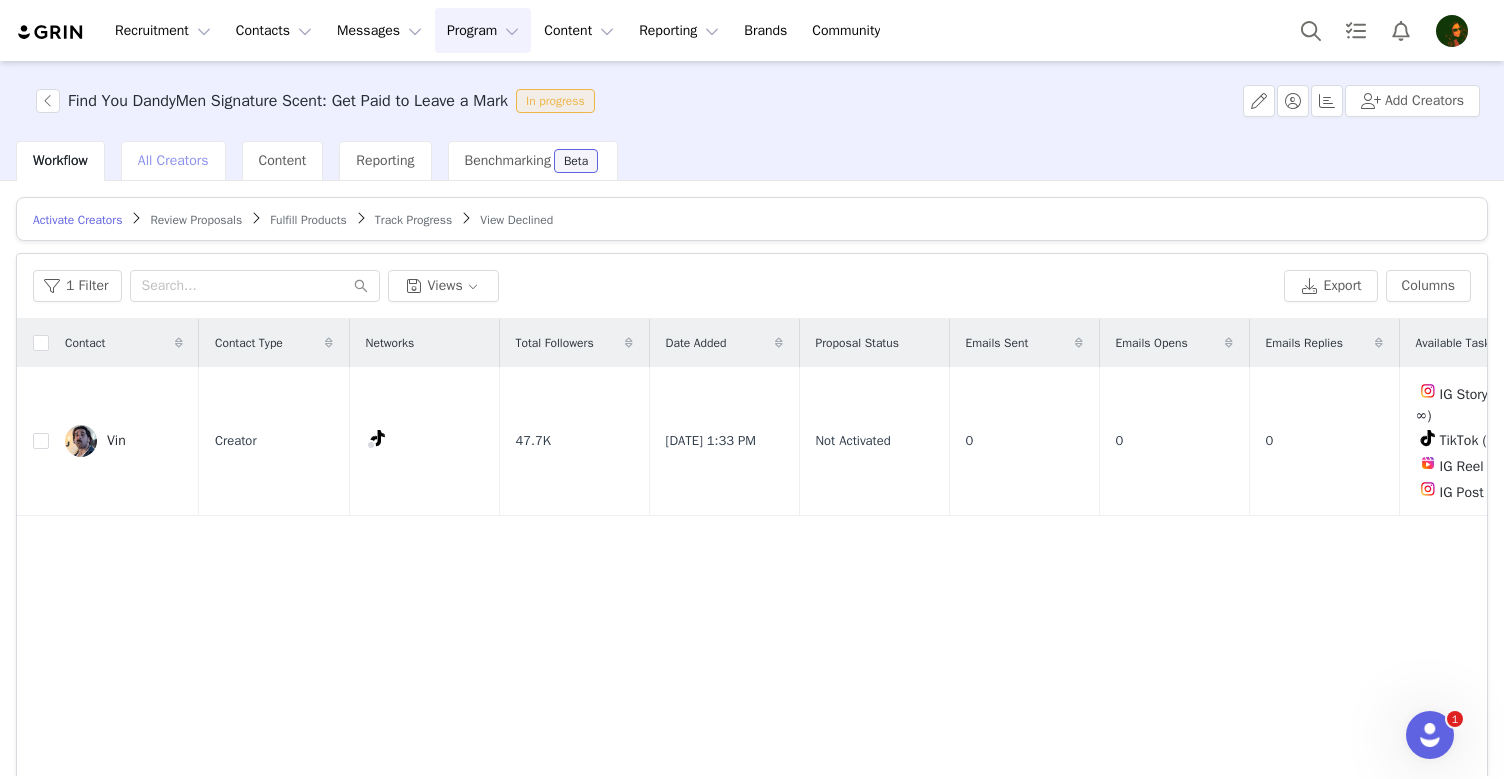 click on "All Creators" at bounding box center [173, 160] 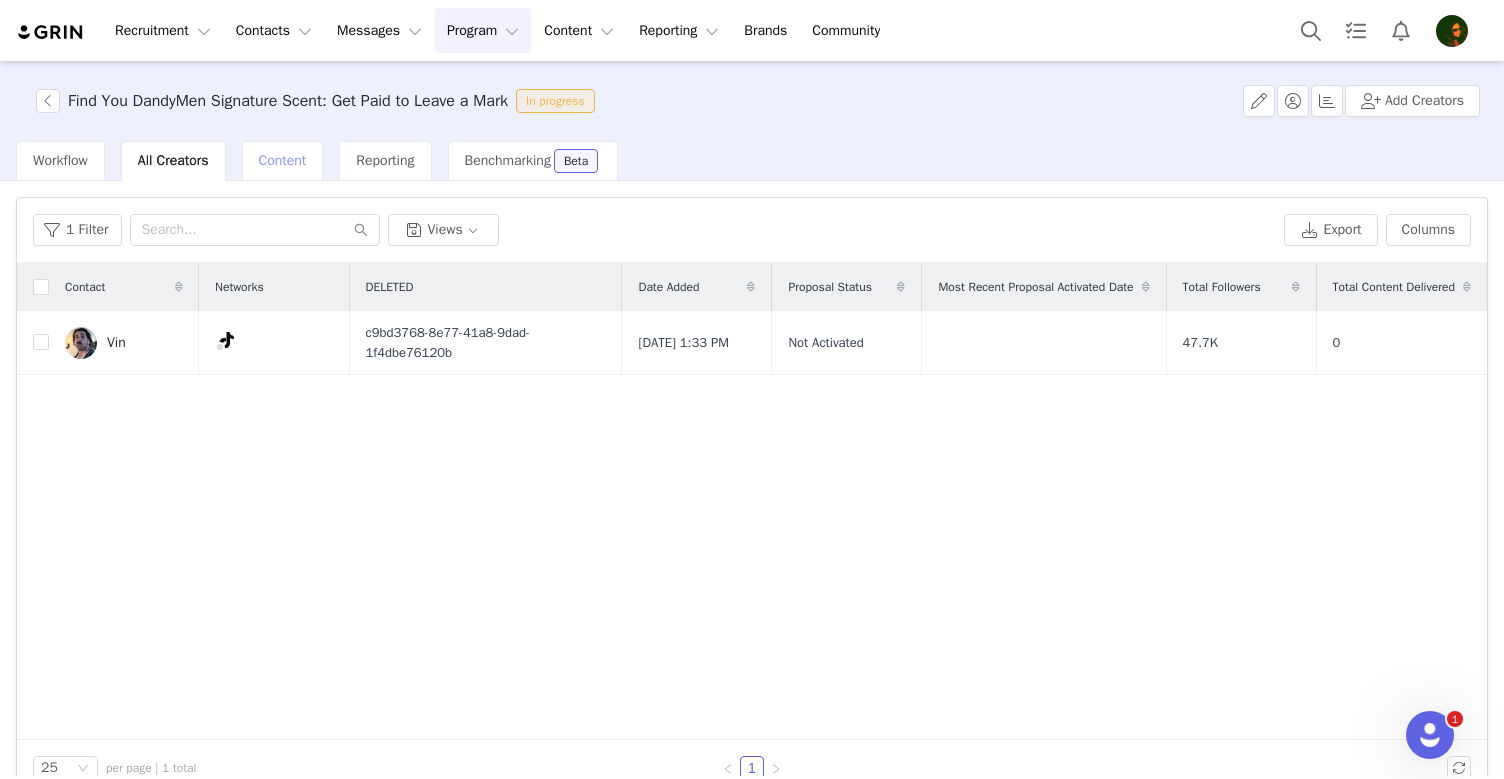 click on "Content" at bounding box center (283, 161) 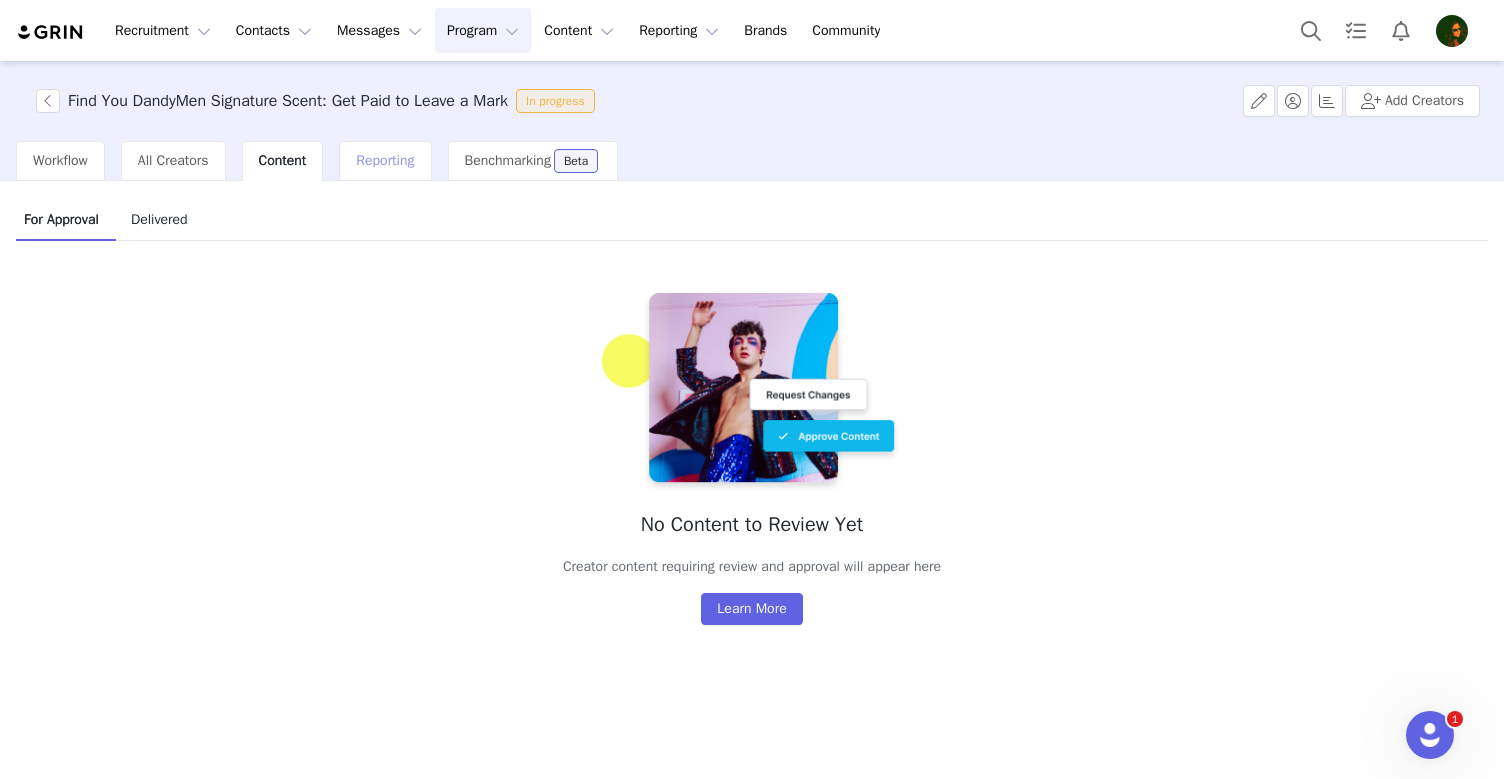 click on "Reporting" at bounding box center (385, 160) 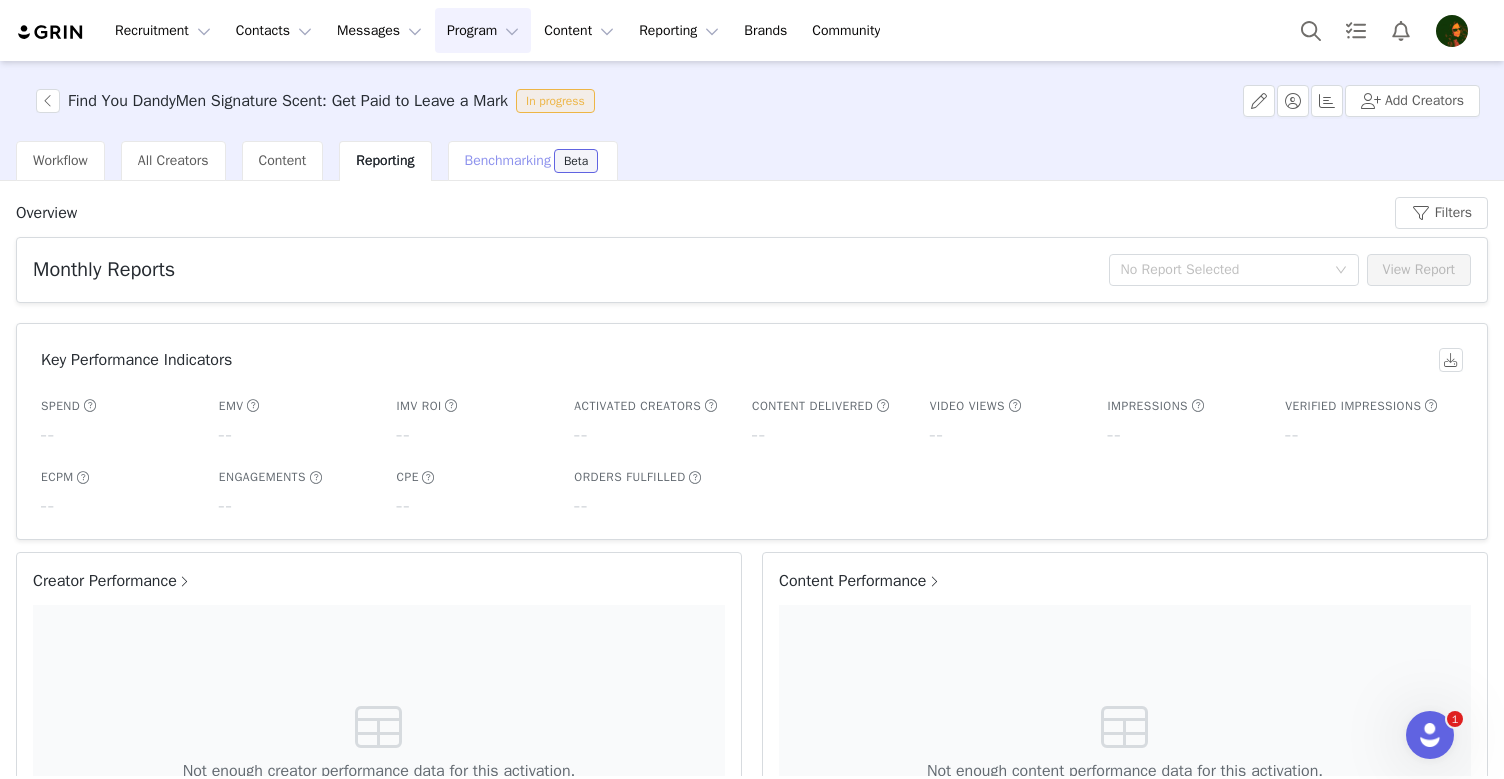 click on "Benchmarking" at bounding box center (508, 160) 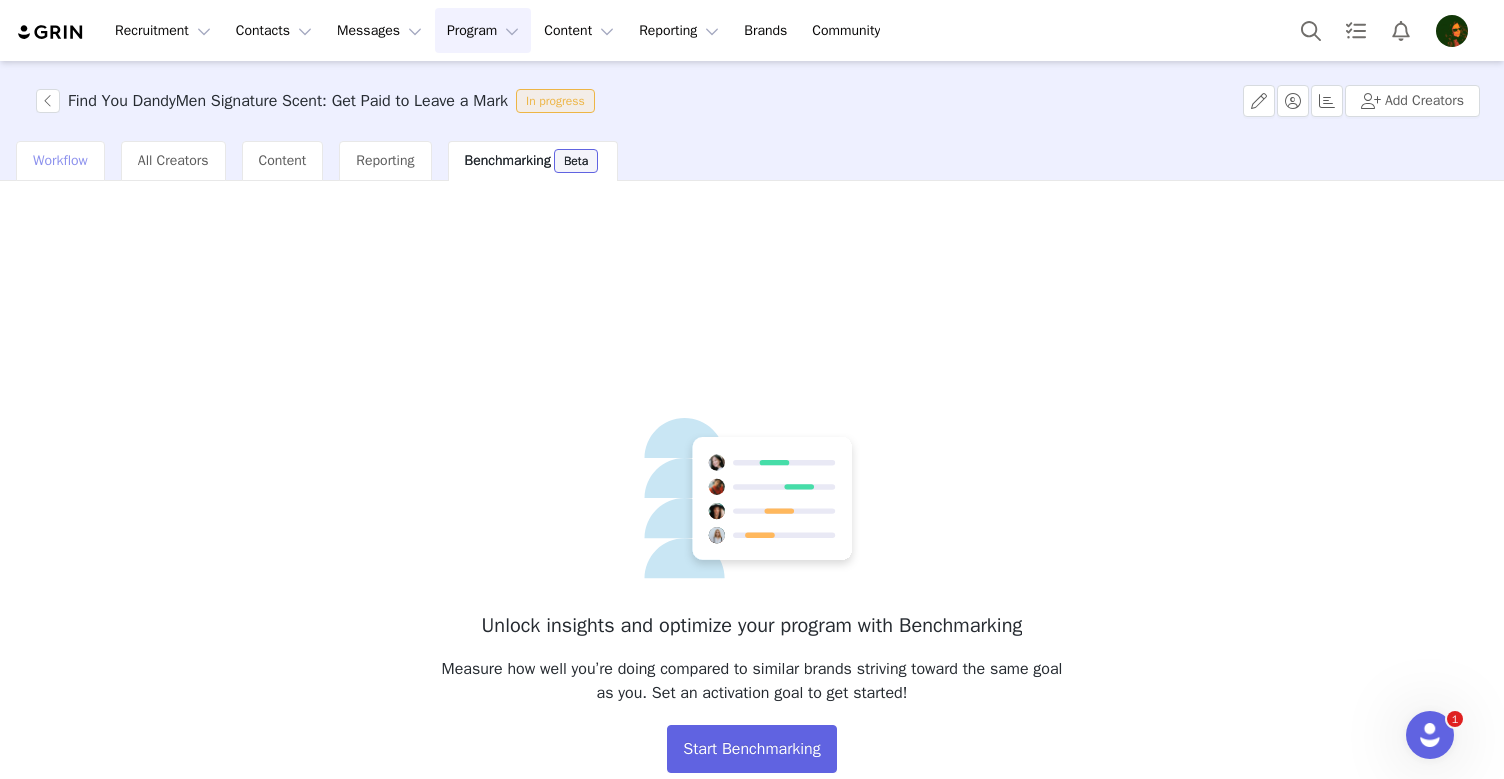 click on "Workflow" at bounding box center (60, 161) 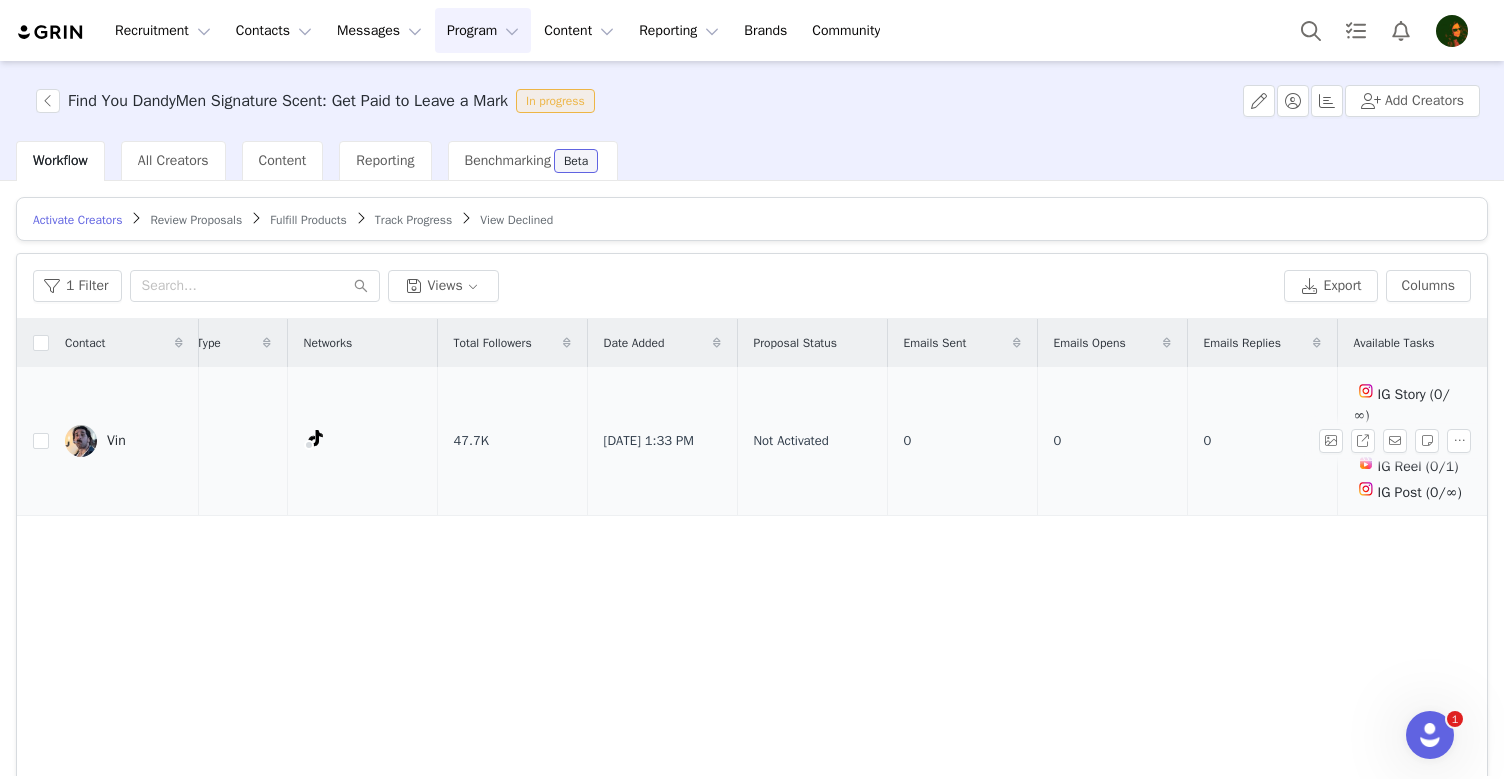scroll, scrollTop: 0, scrollLeft: 0, axis: both 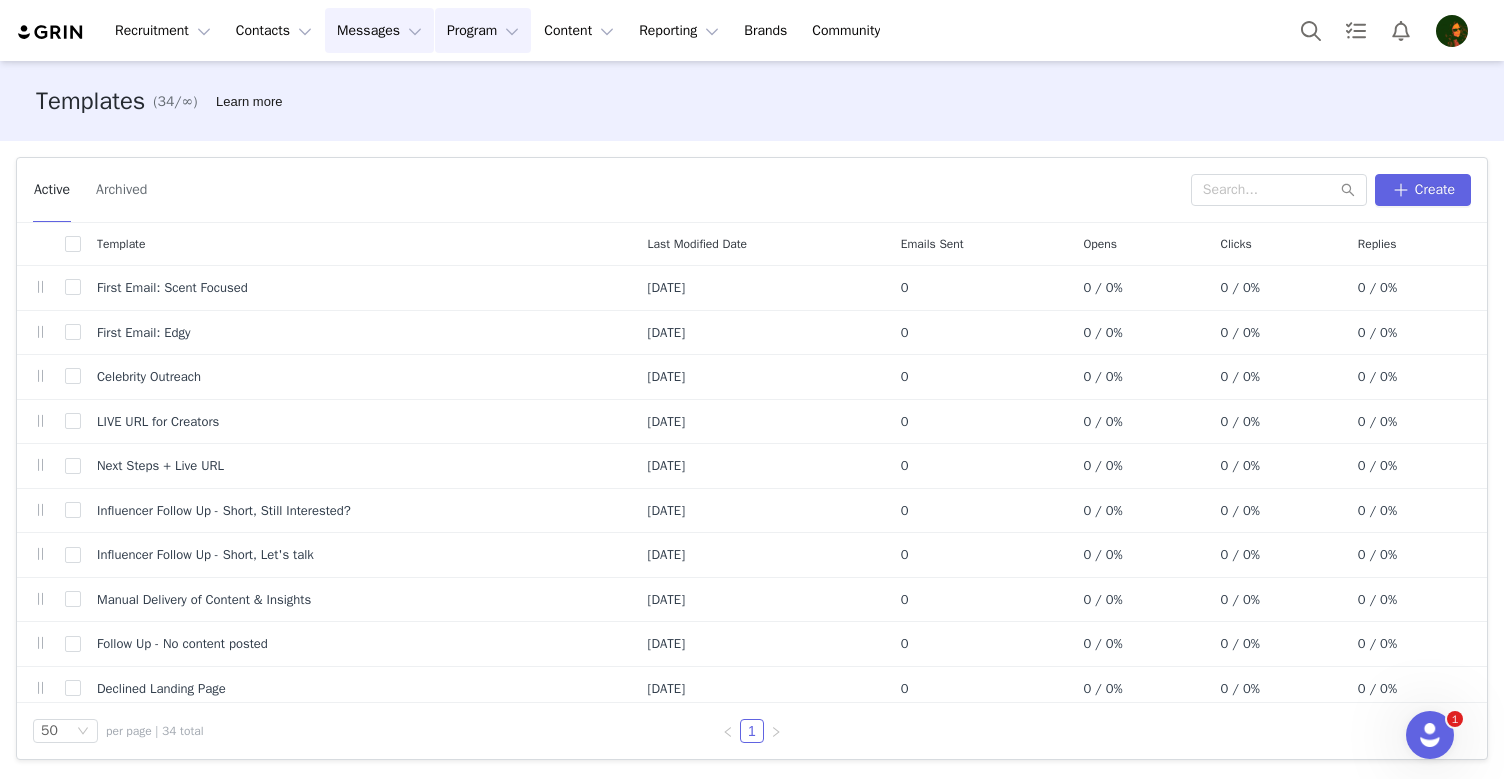 click on "Program Program" at bounding box center (483, 30) 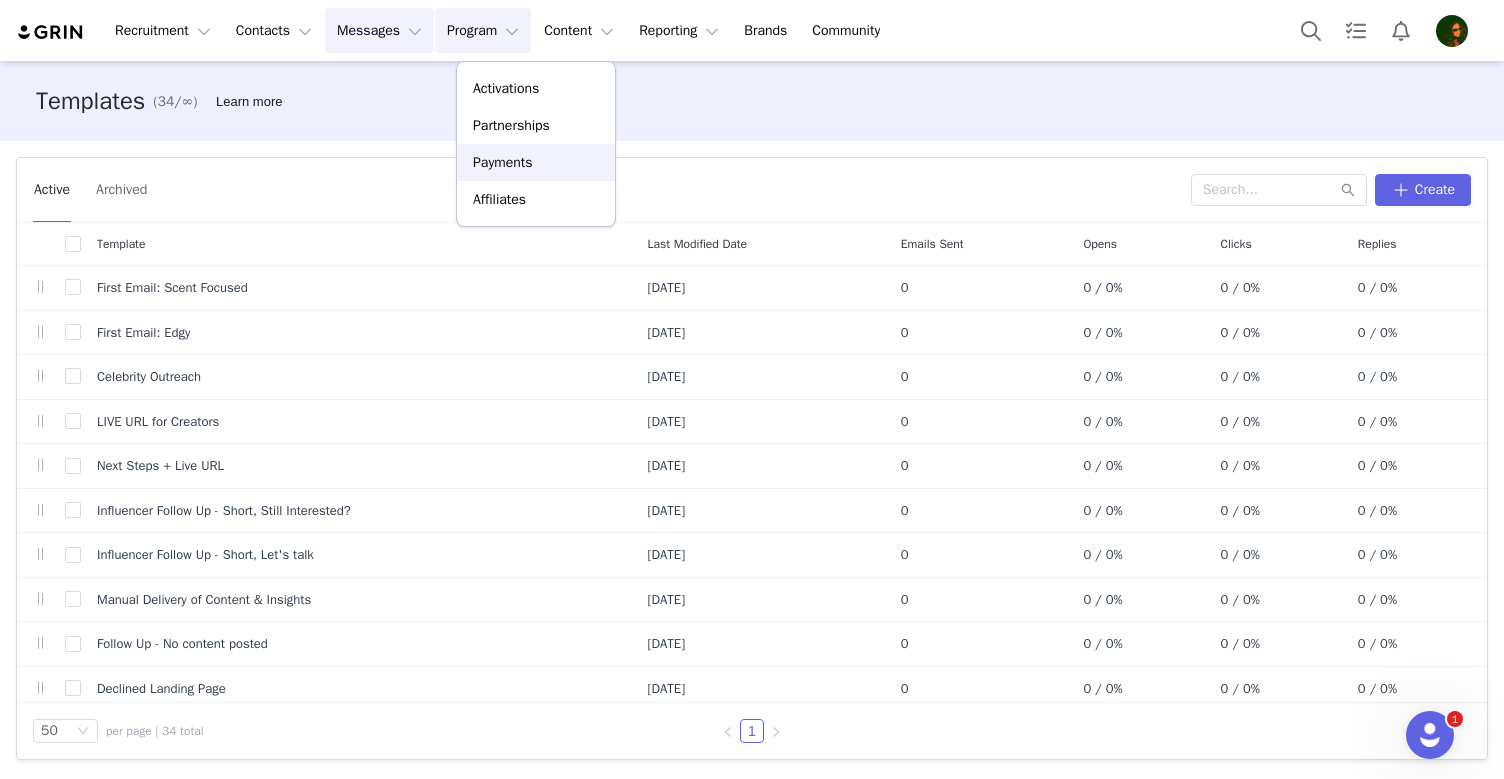 click on "Payments" at bounding box center [503, 162] 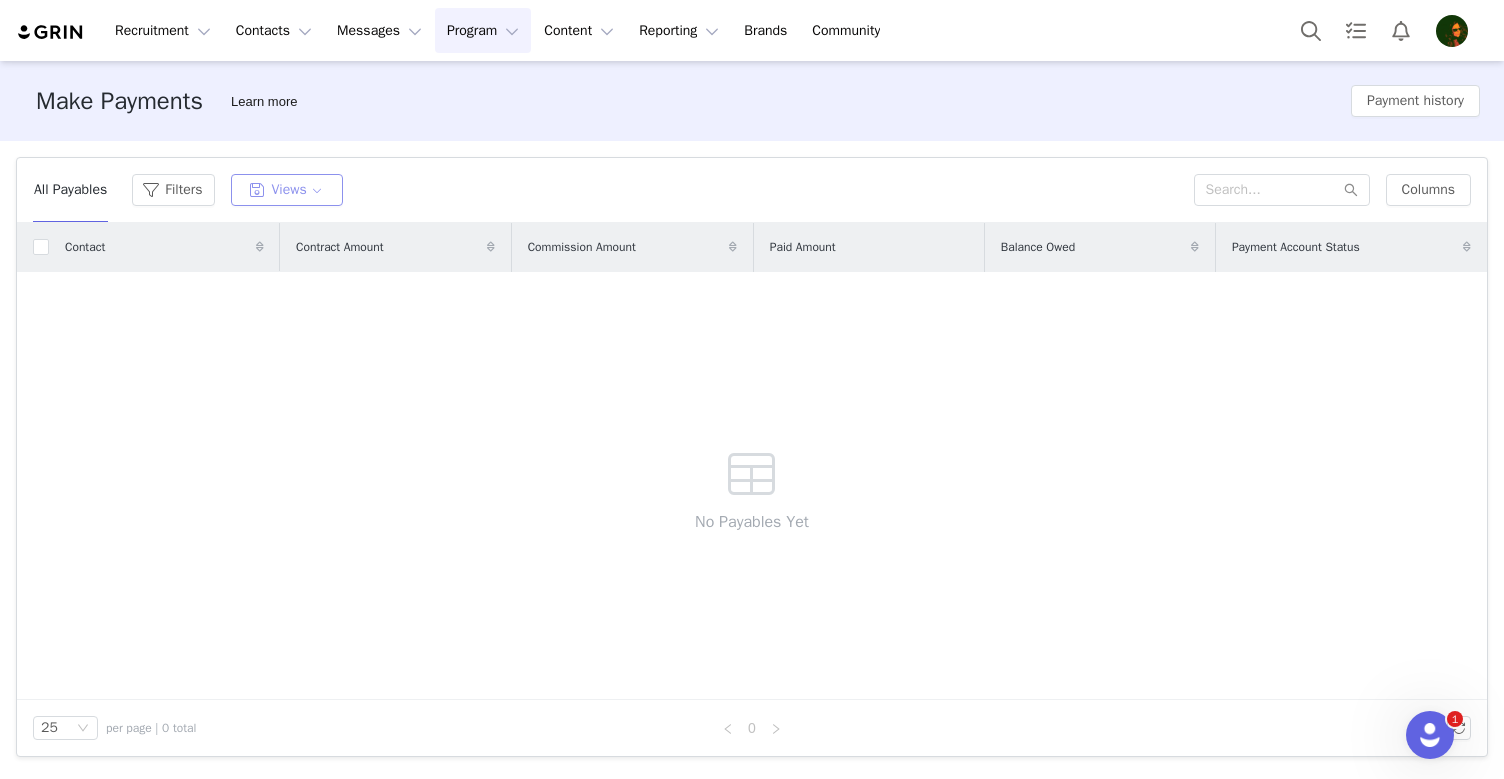 click on "Views" at bounding box center [287, 190] 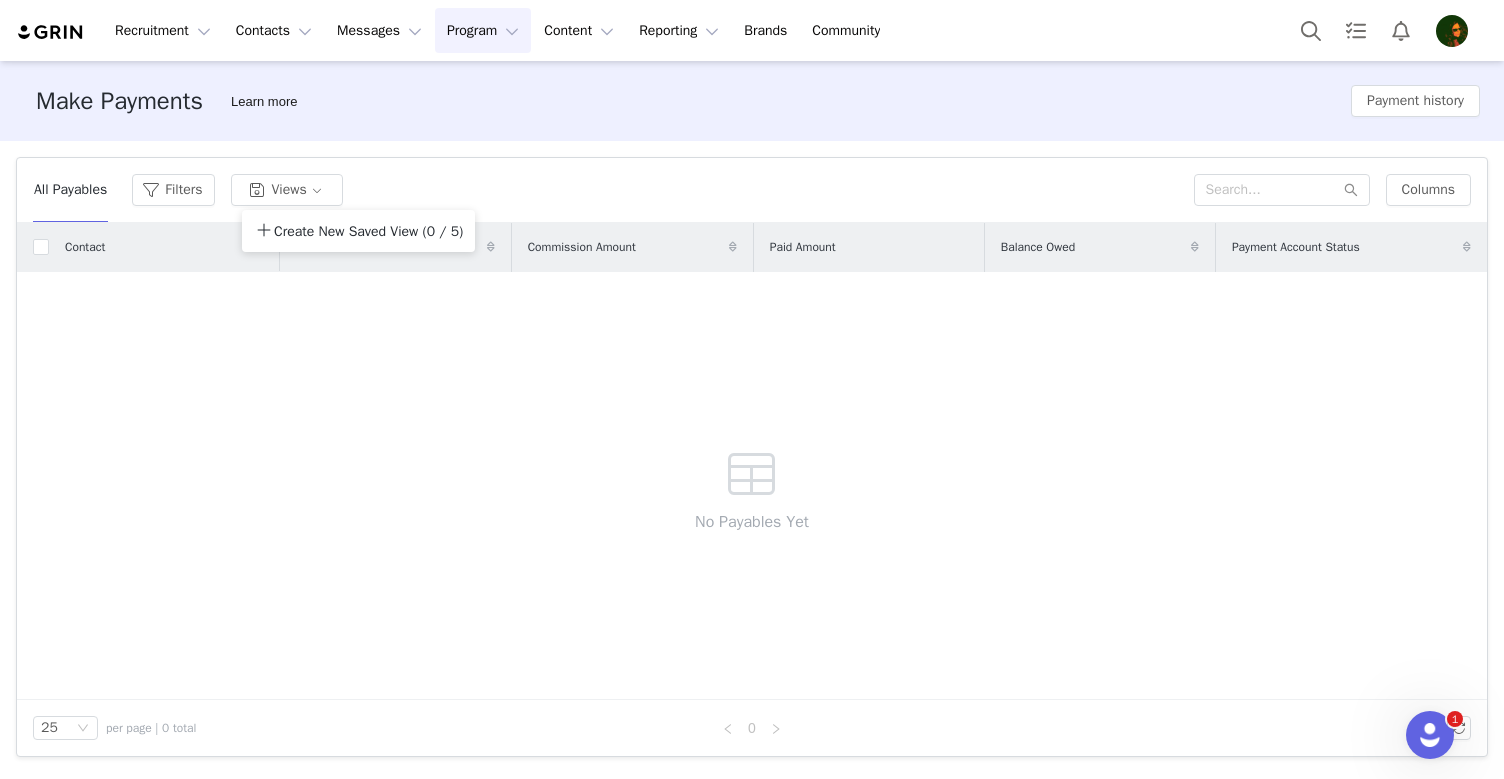 click on "Filters   Filter Logic  And Or  Activated Date   ~   Content Date   ~   Last Payment Date   Contract Payment Date   ~   Conversion Date   ~   Activation  Select    Partnership  Select    Campaign  Select    Brand  Select    Owner  Select  Contact Tag  Select    Relationship Stage  Select  Archived  Select  Balance Owed  $    Payable Currency  Select  Type  Select  Advanced Filters   + Add Field  Apply Filters Clear All All Payables Filters Views         Columns  Contact   Contract Amount   Commission Amount   Paid Amount   Balance Owed   Payment Account Status   No Payables Yet   25   per page | 0 total  0" at bounding box center (752, 457) 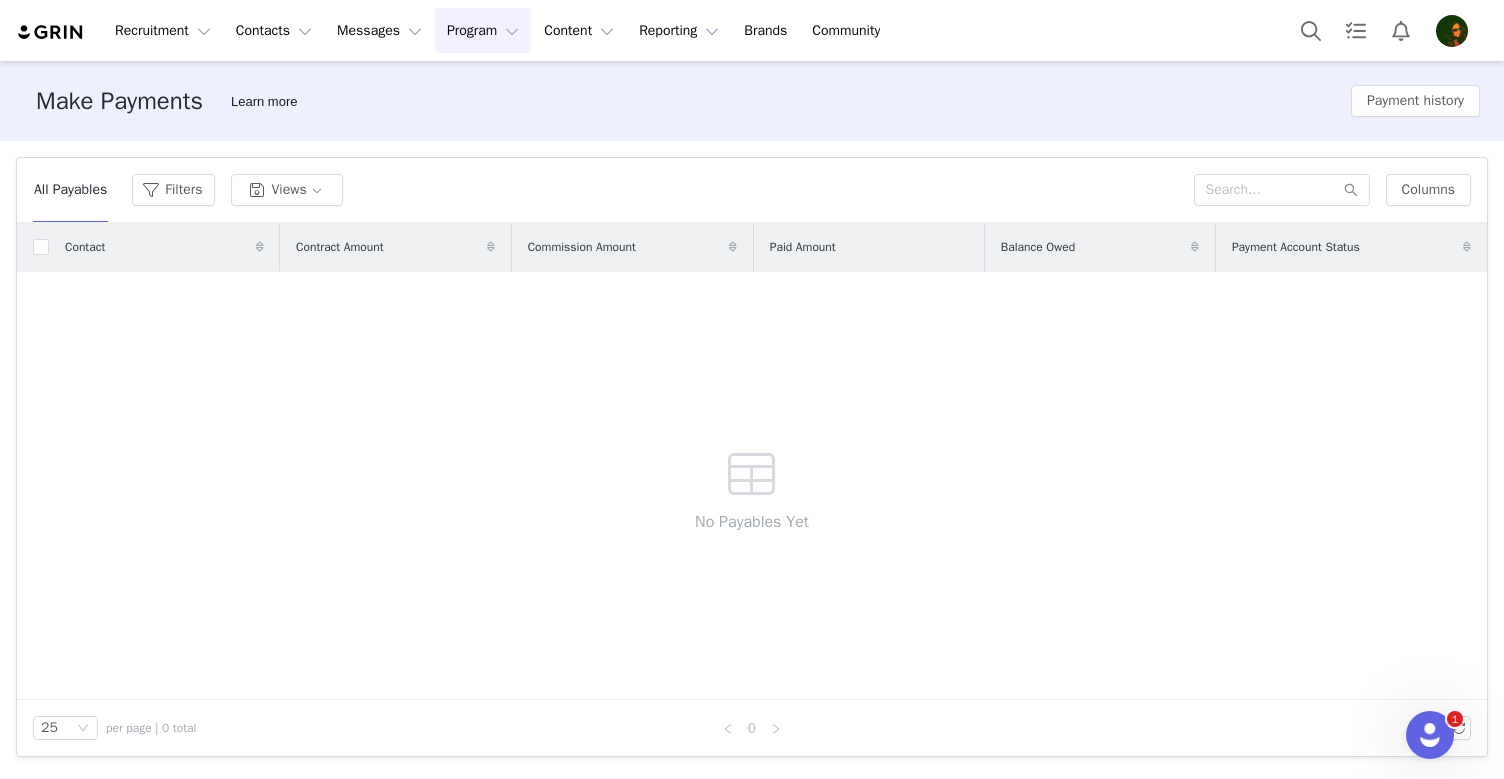 click on "Program Program" at bounding box center [483, 30] 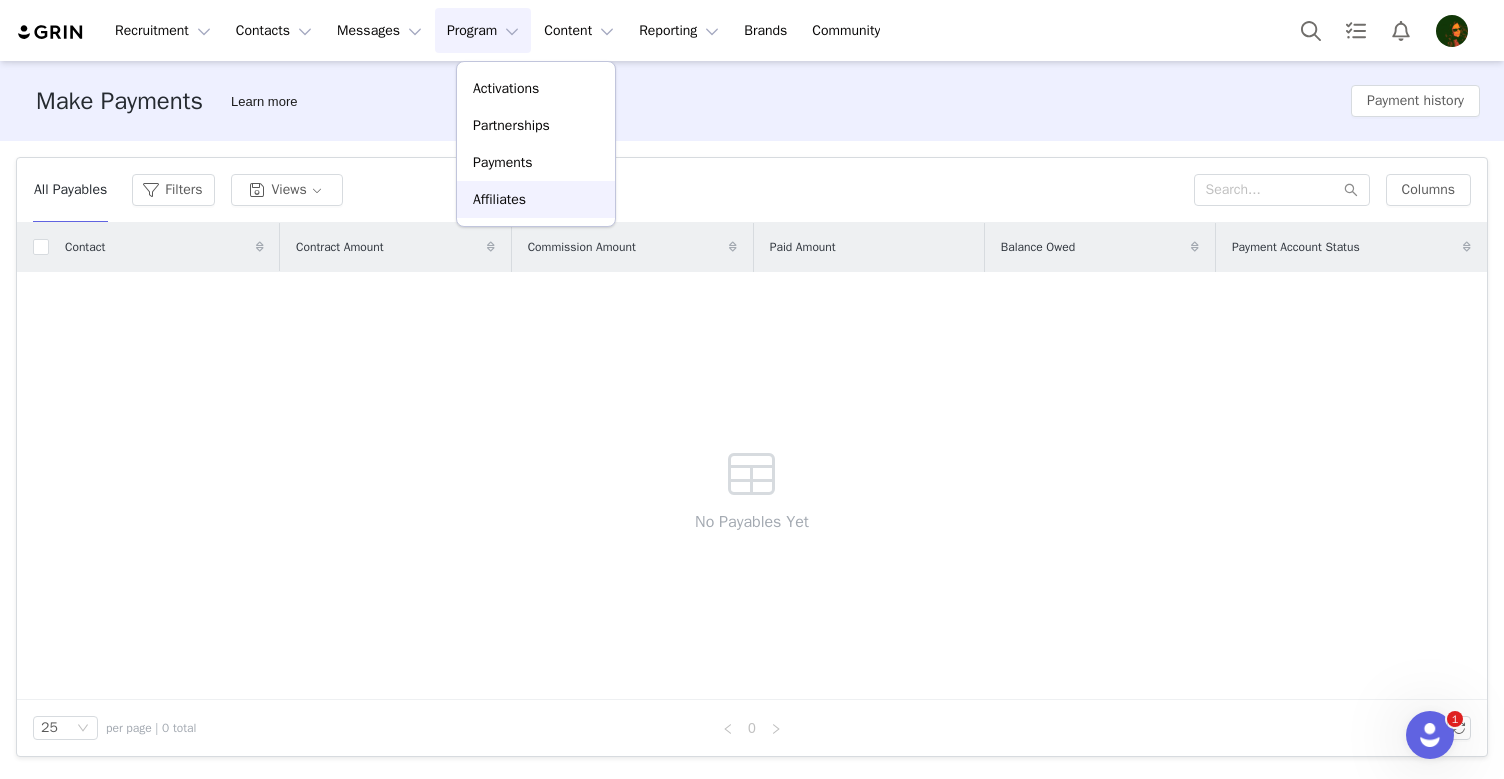 click on "Affiliates" at bounding box center (536, 199) 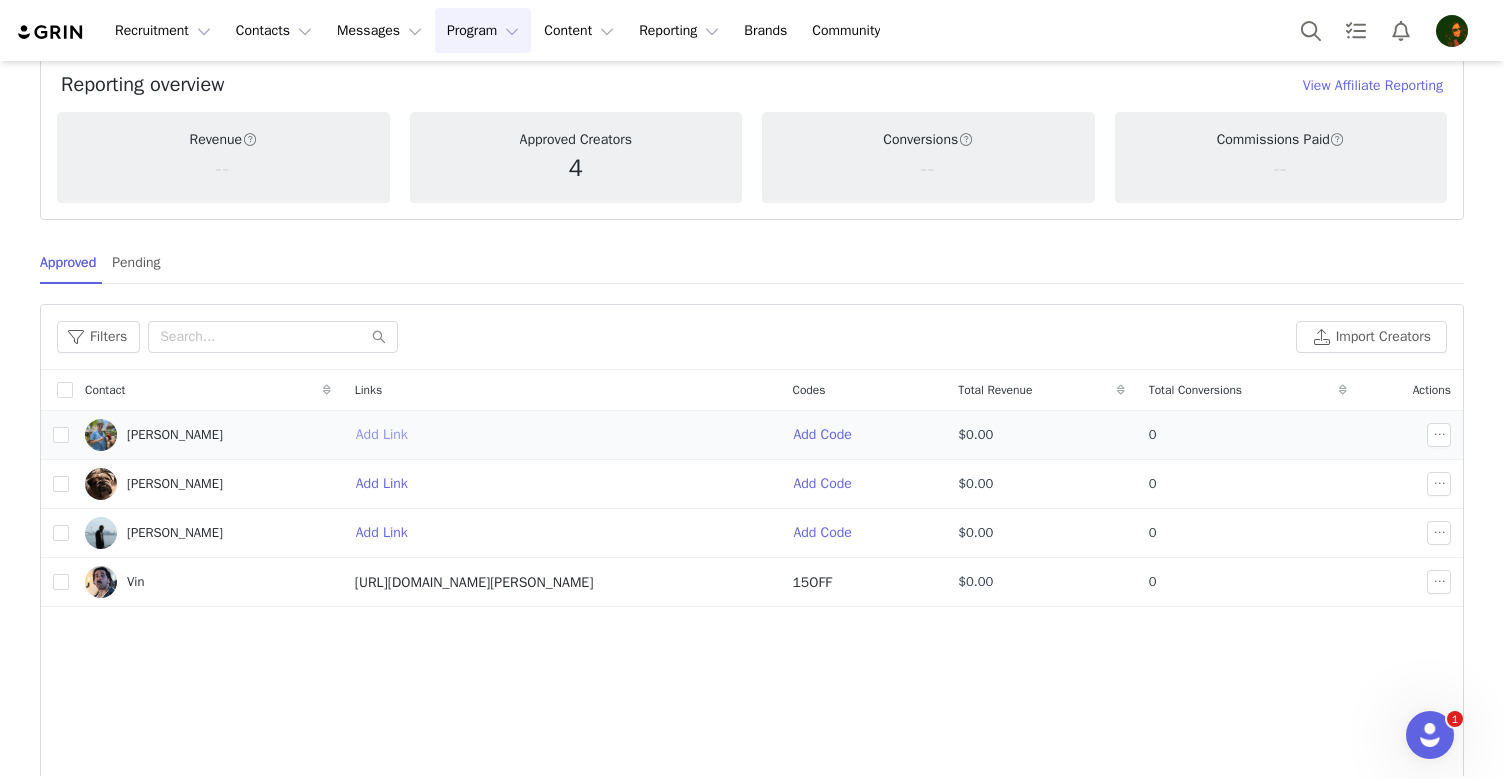 scroll, scrollTop: 112, scrollLeft: 0, axis: vertical 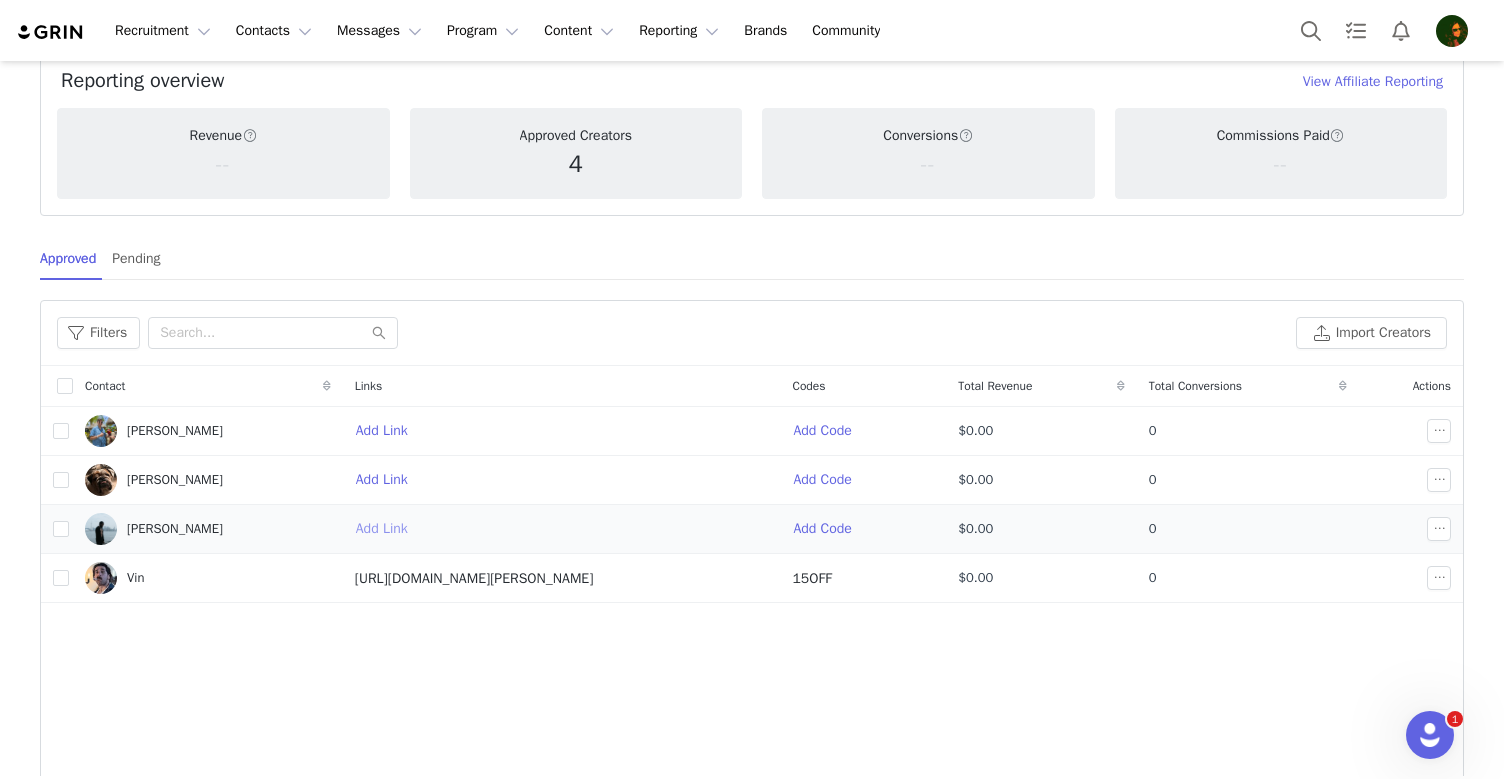 click on "Add Link" at bounding box center (389, 529) 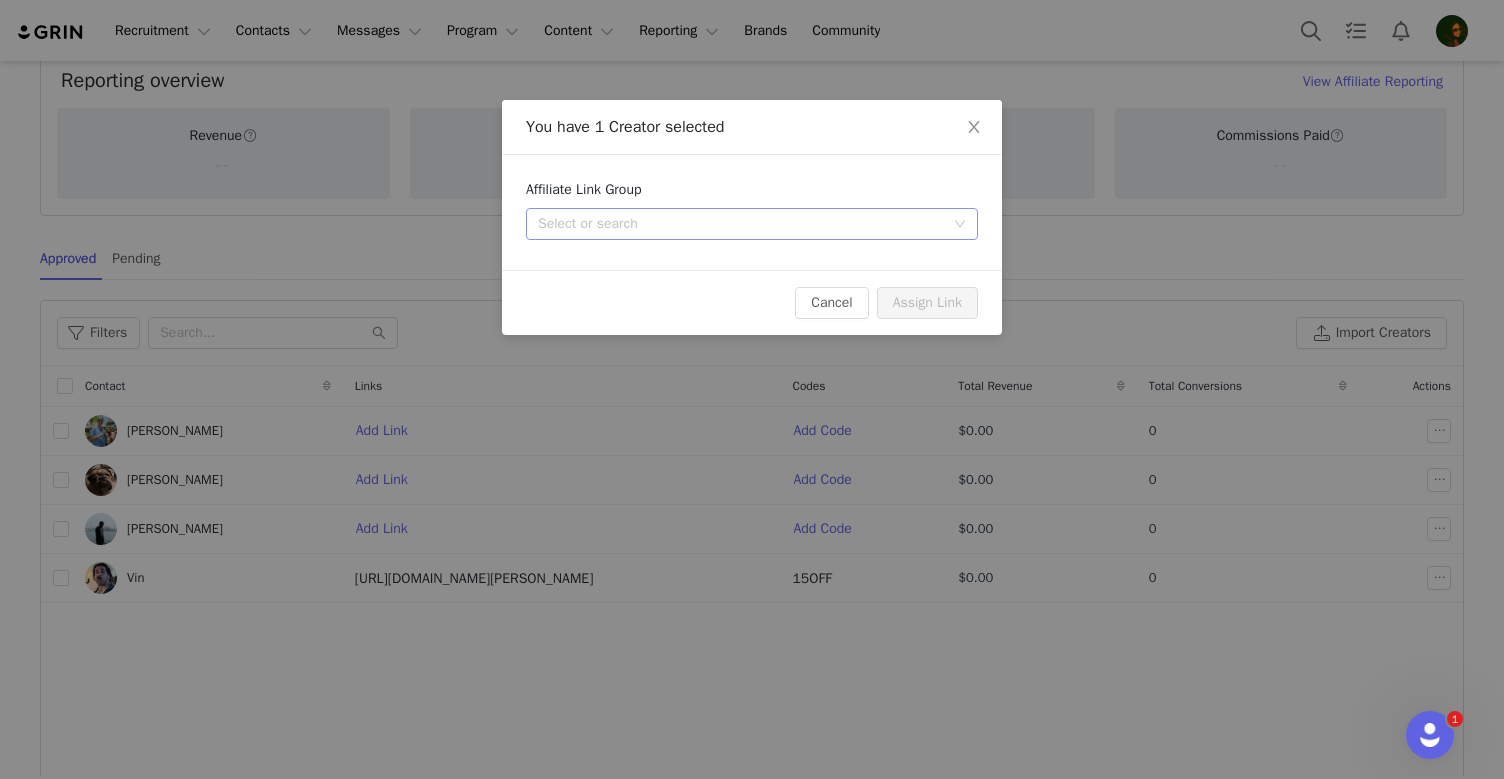 click on "Select or search" at bounding box center [741, 224] 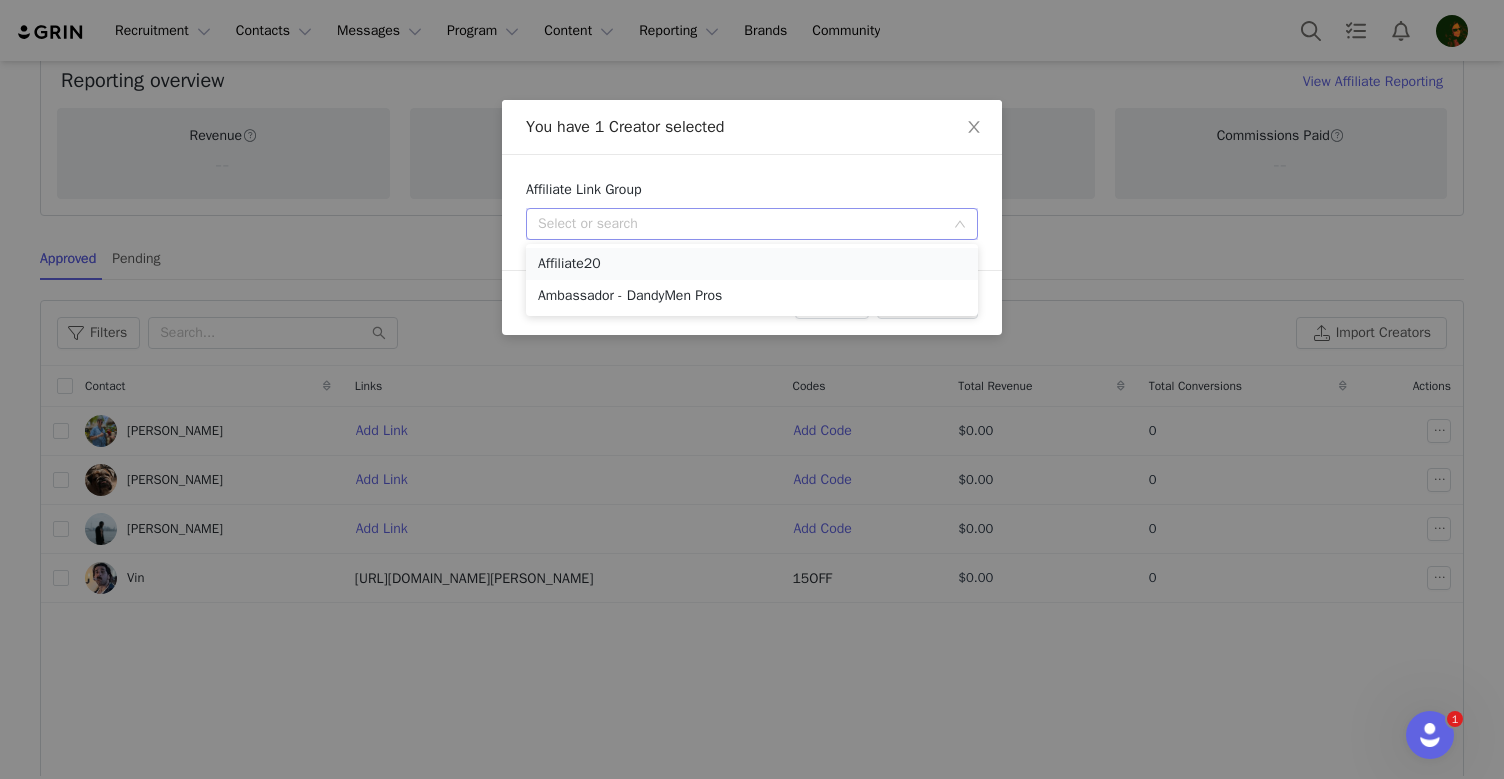 click on "Affiliate20" at bounding box center (752, 264) 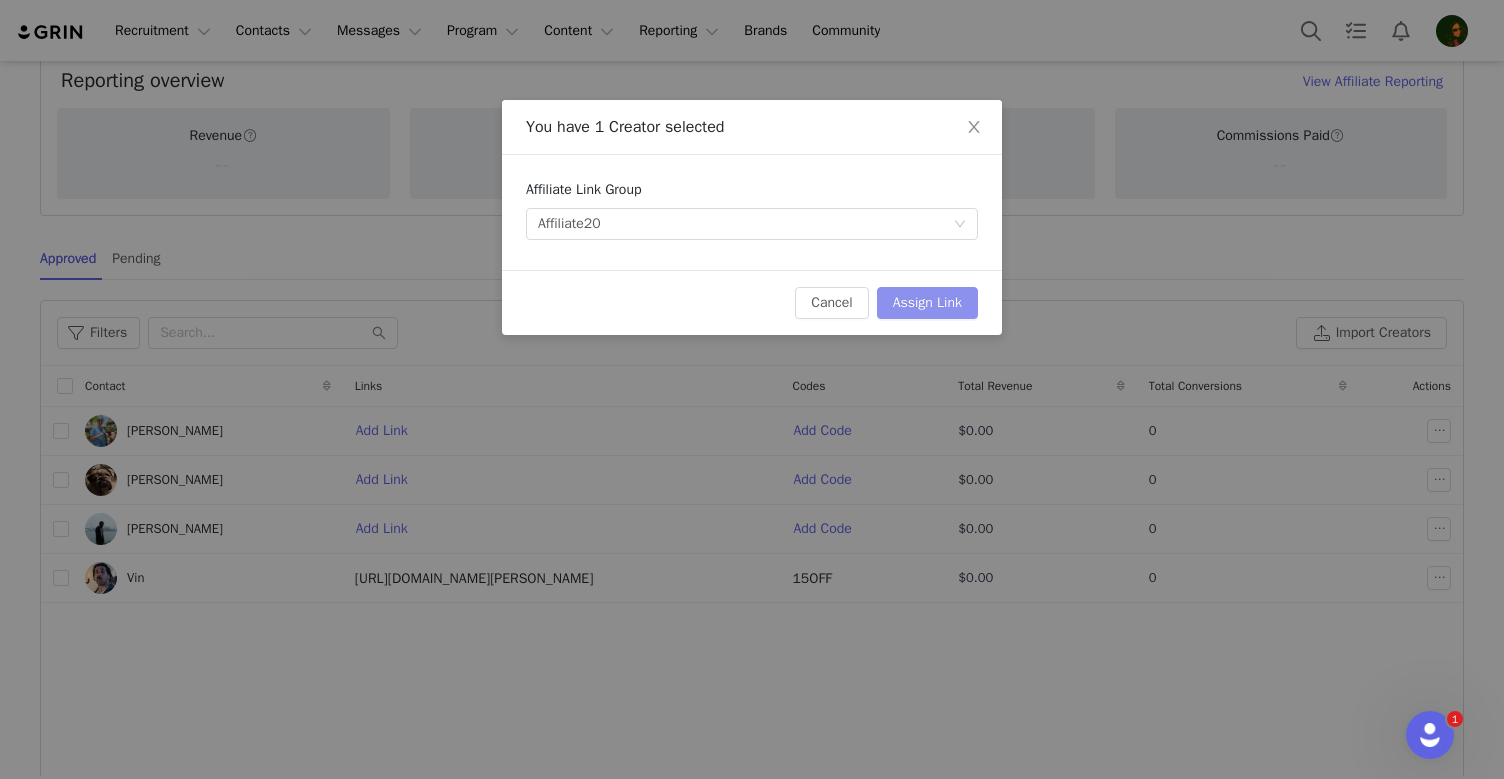 click on "Assign Link" at bounding box center (927, 303) 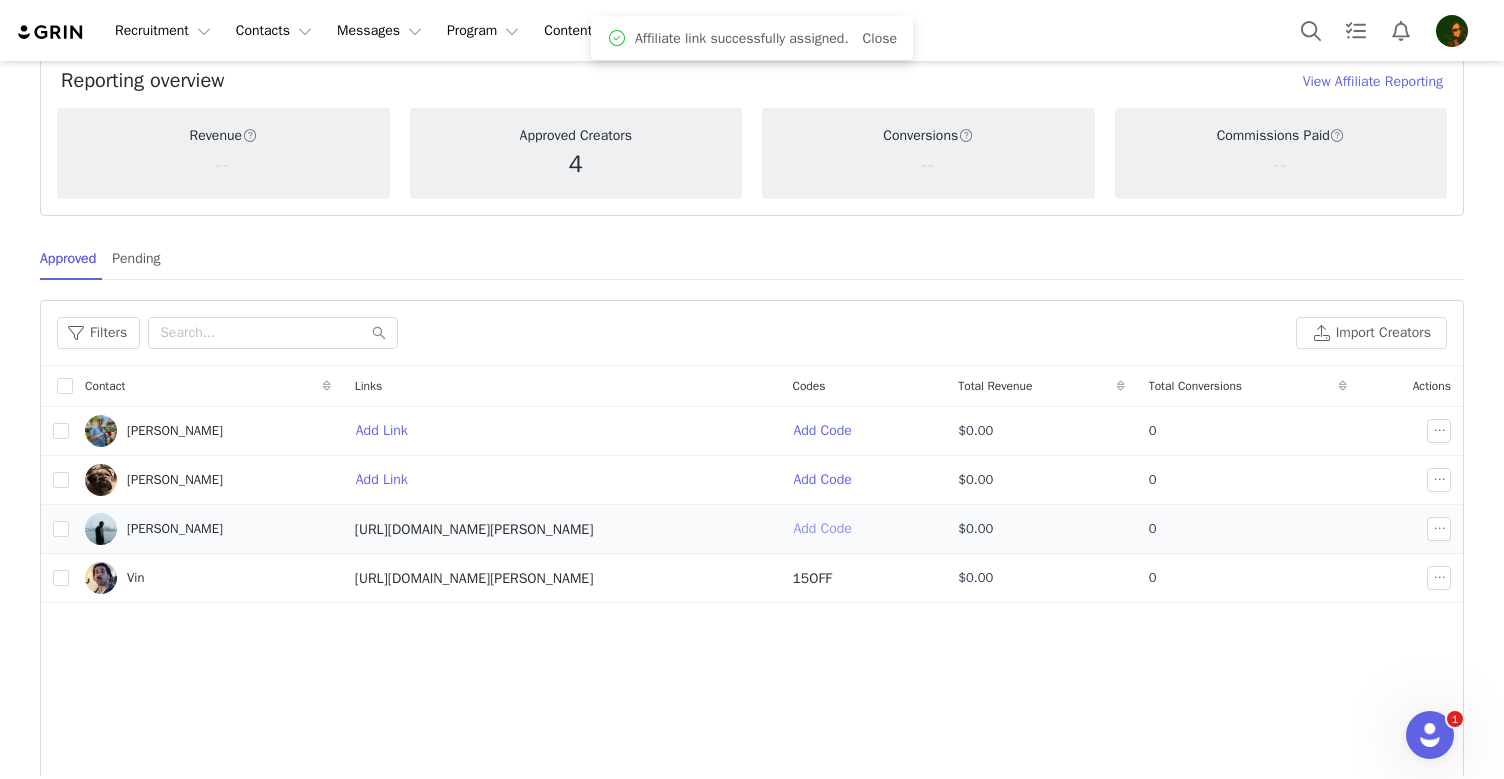 click on "Add Code" at bounding box center [829, 529] 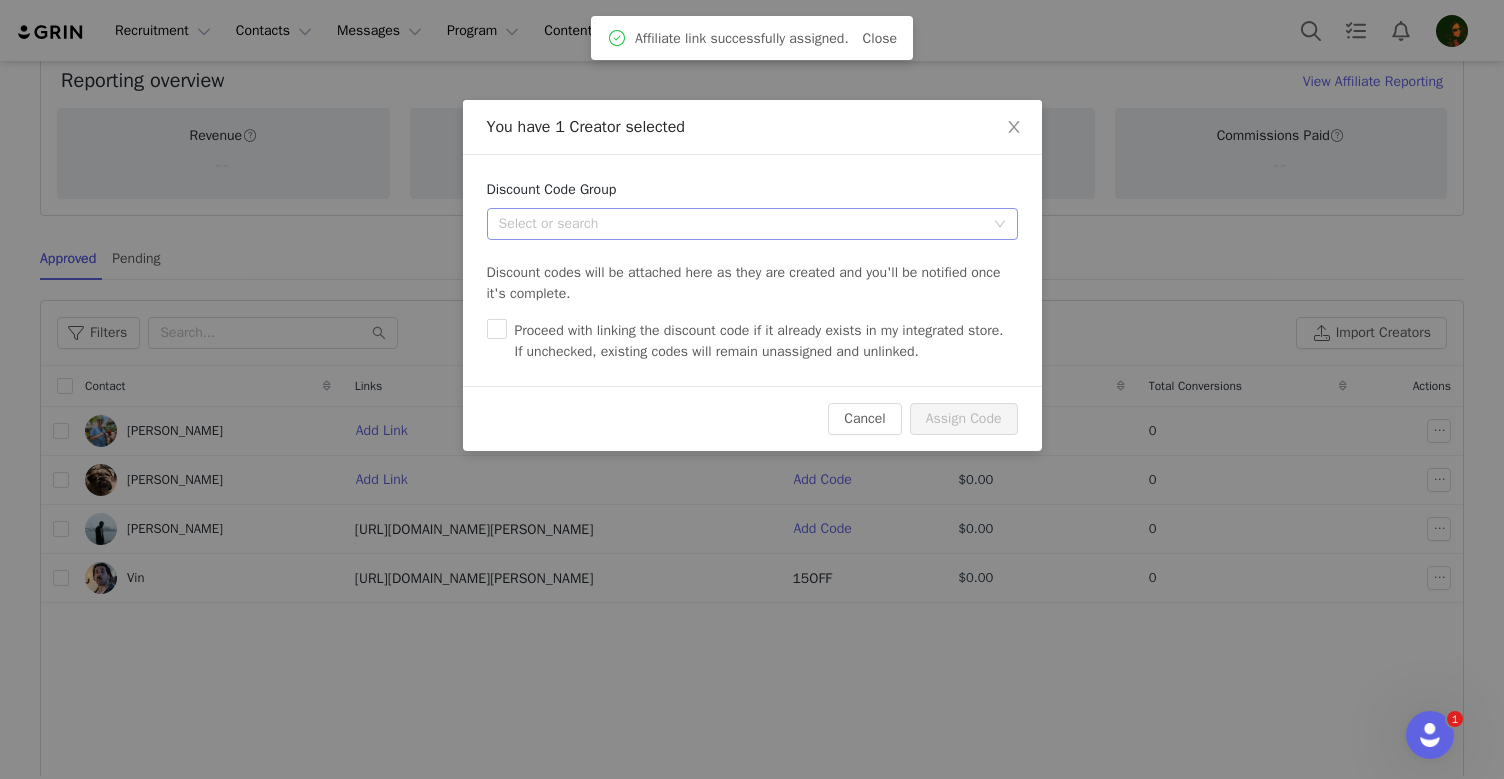 click on "Select or search" at bounding box center (746, 224) 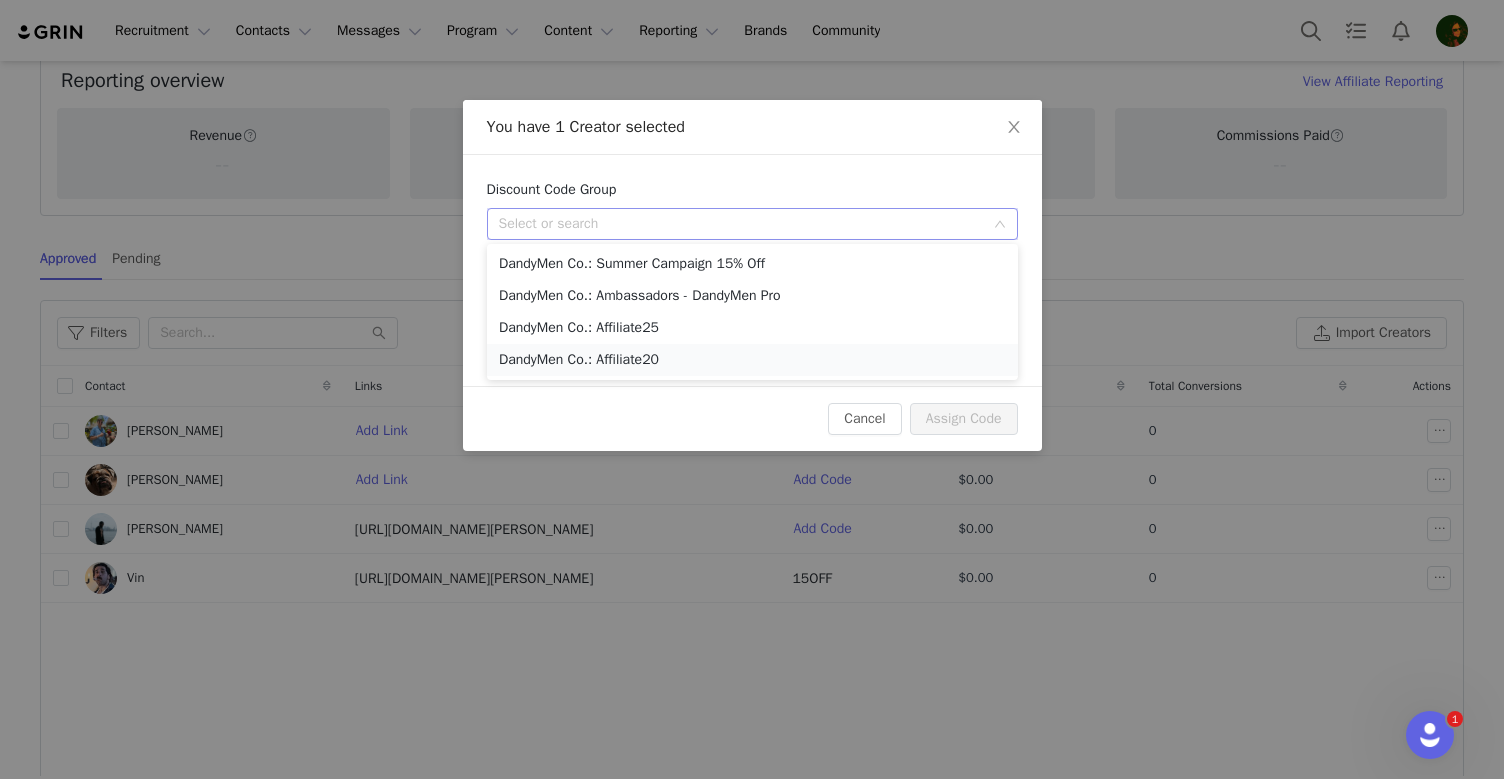 click on "DandyMen Co.: Affiliate20" at bounding box center [752, 360] 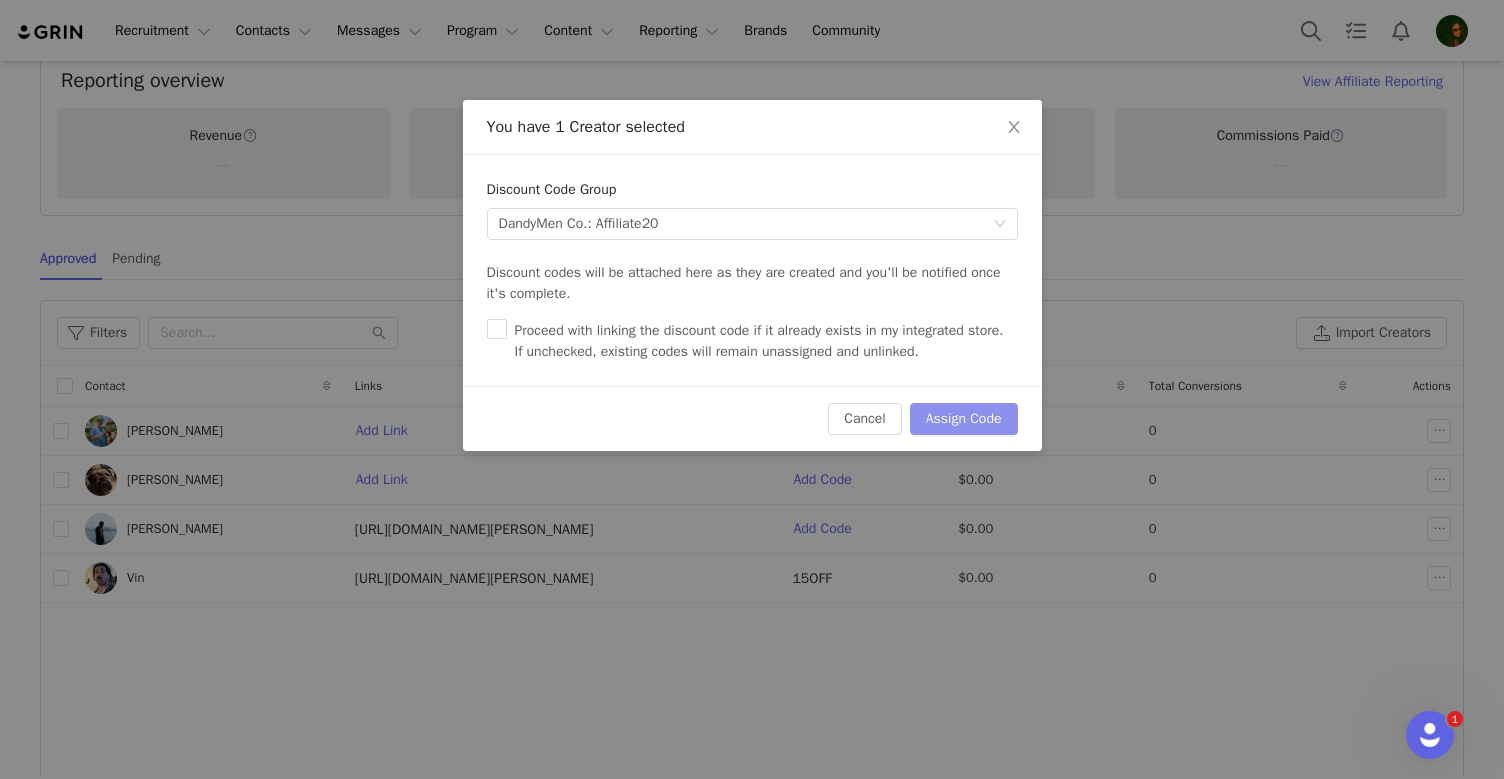 click on "Assign Code" at bounding box center [964, 419] 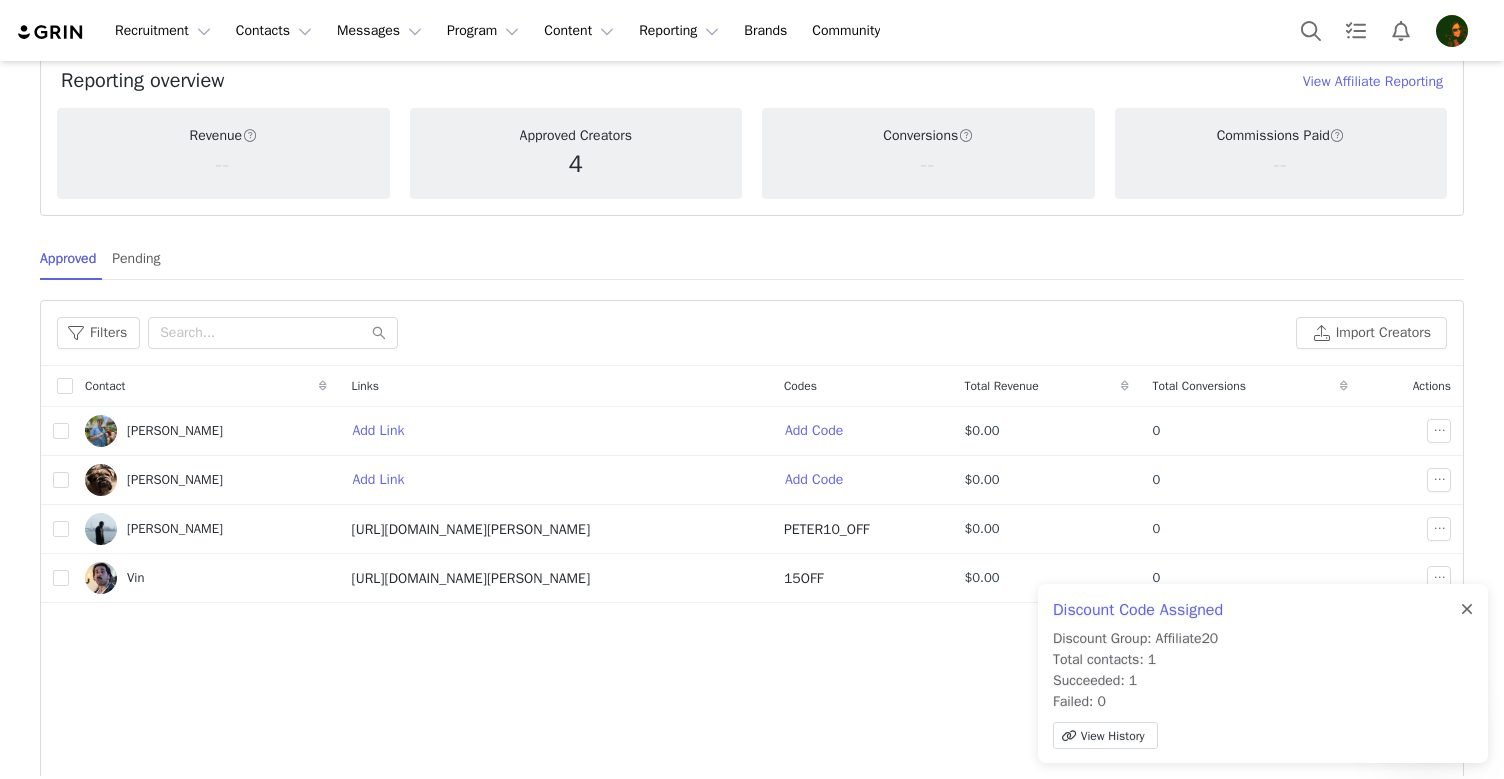 click at bounding box center [1467, 610] 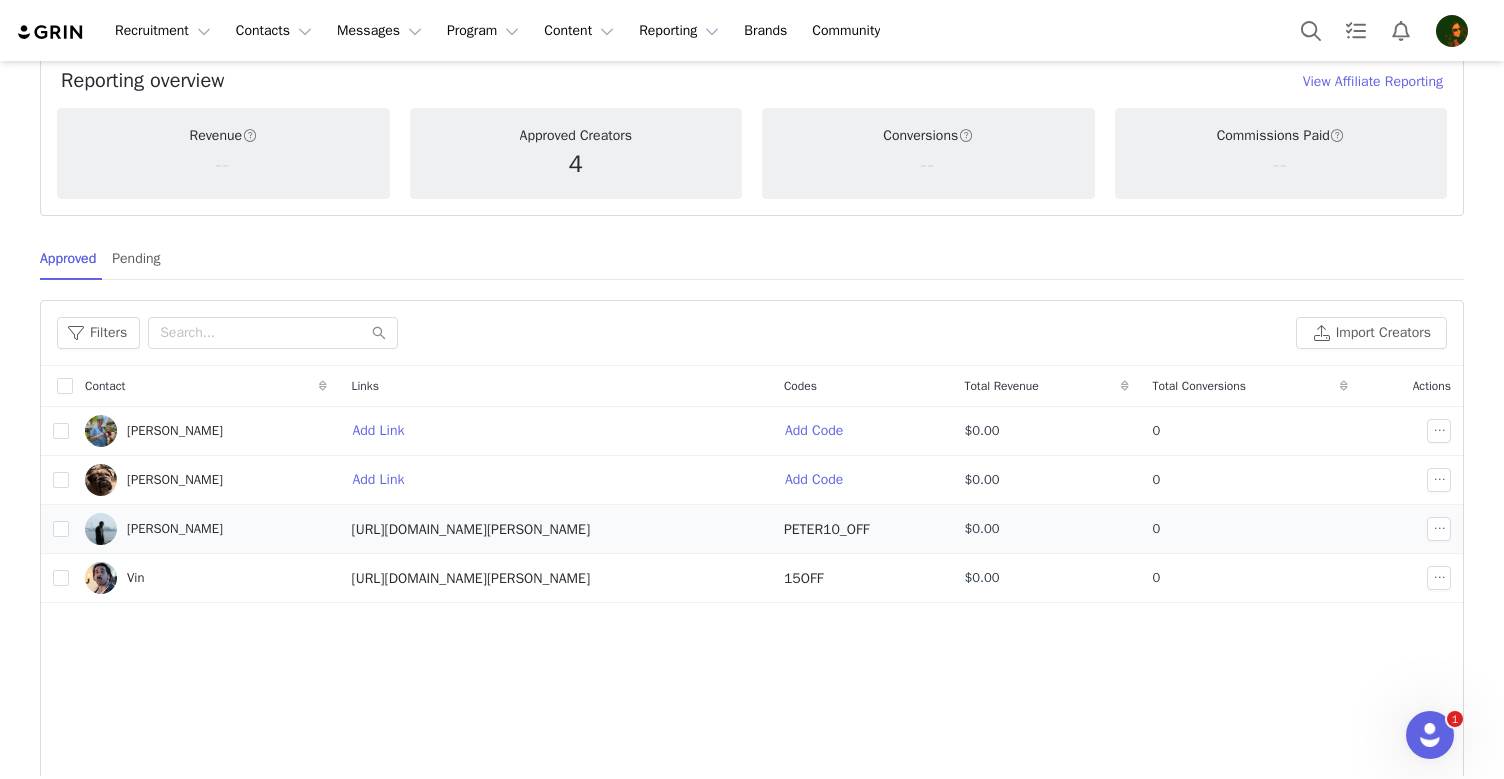 click on "Peter Ndukwe" at bounding box center [175, 529] 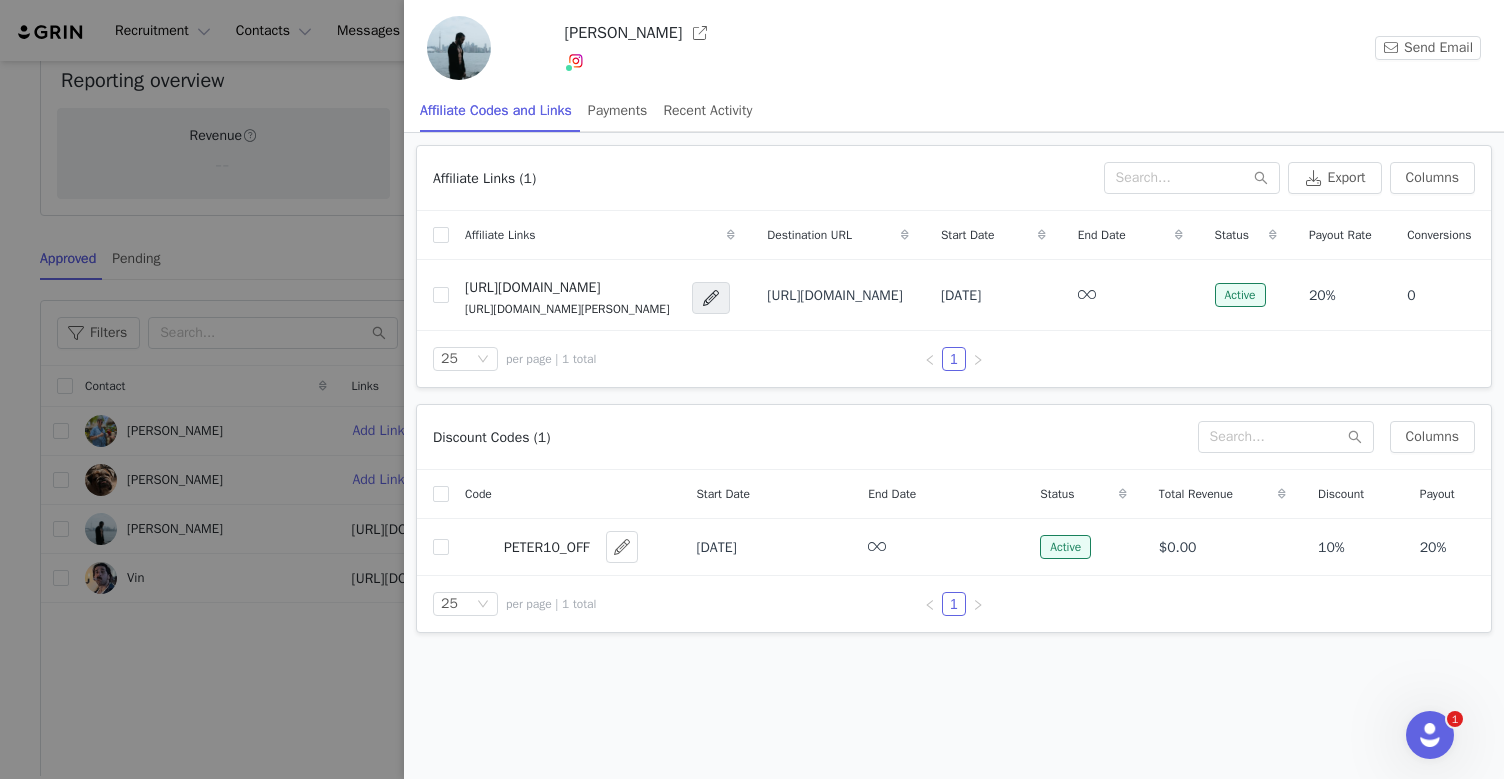 click at bounding box center (752, 389) 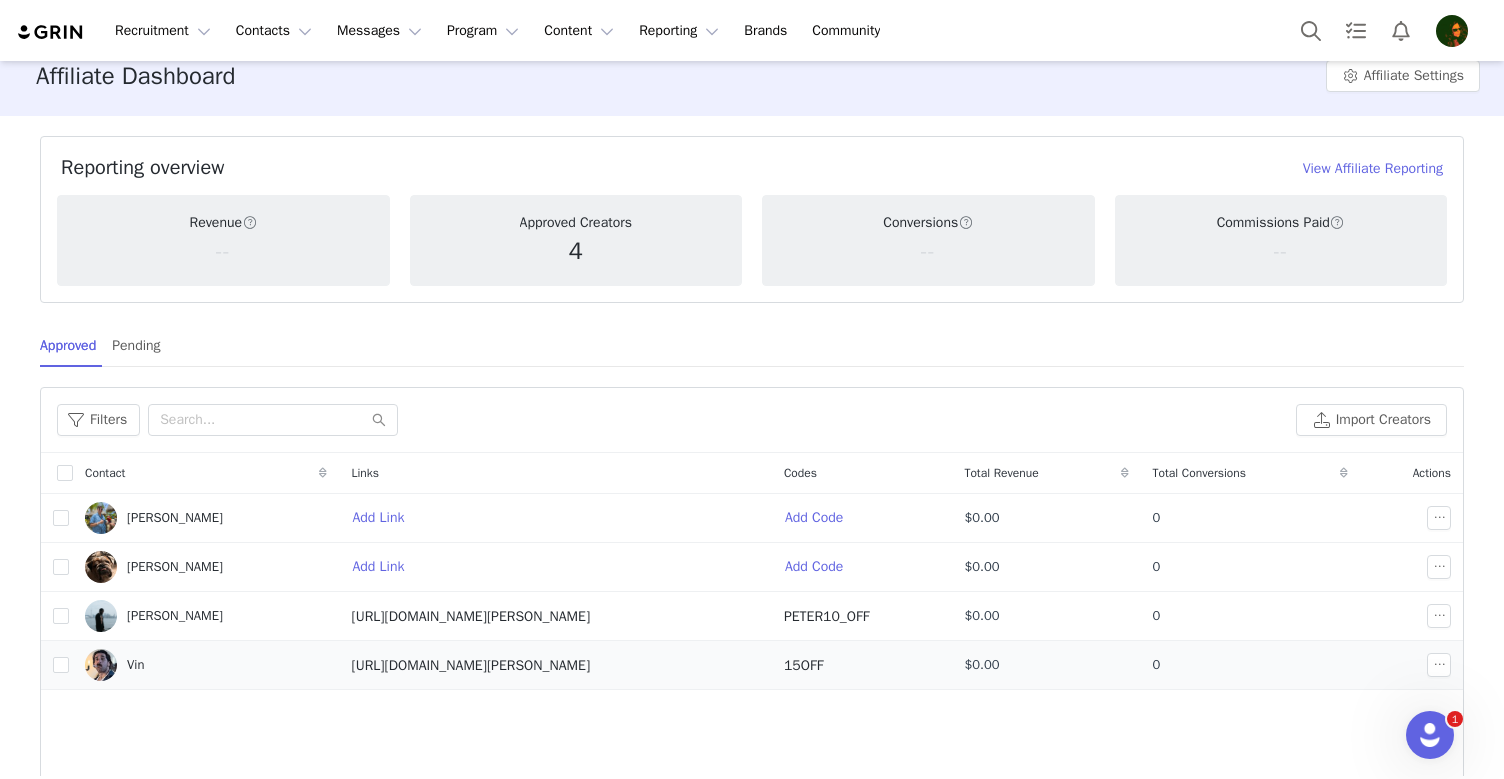 scroll, scrollTop: 0, scrollLeft: 0, axis: both 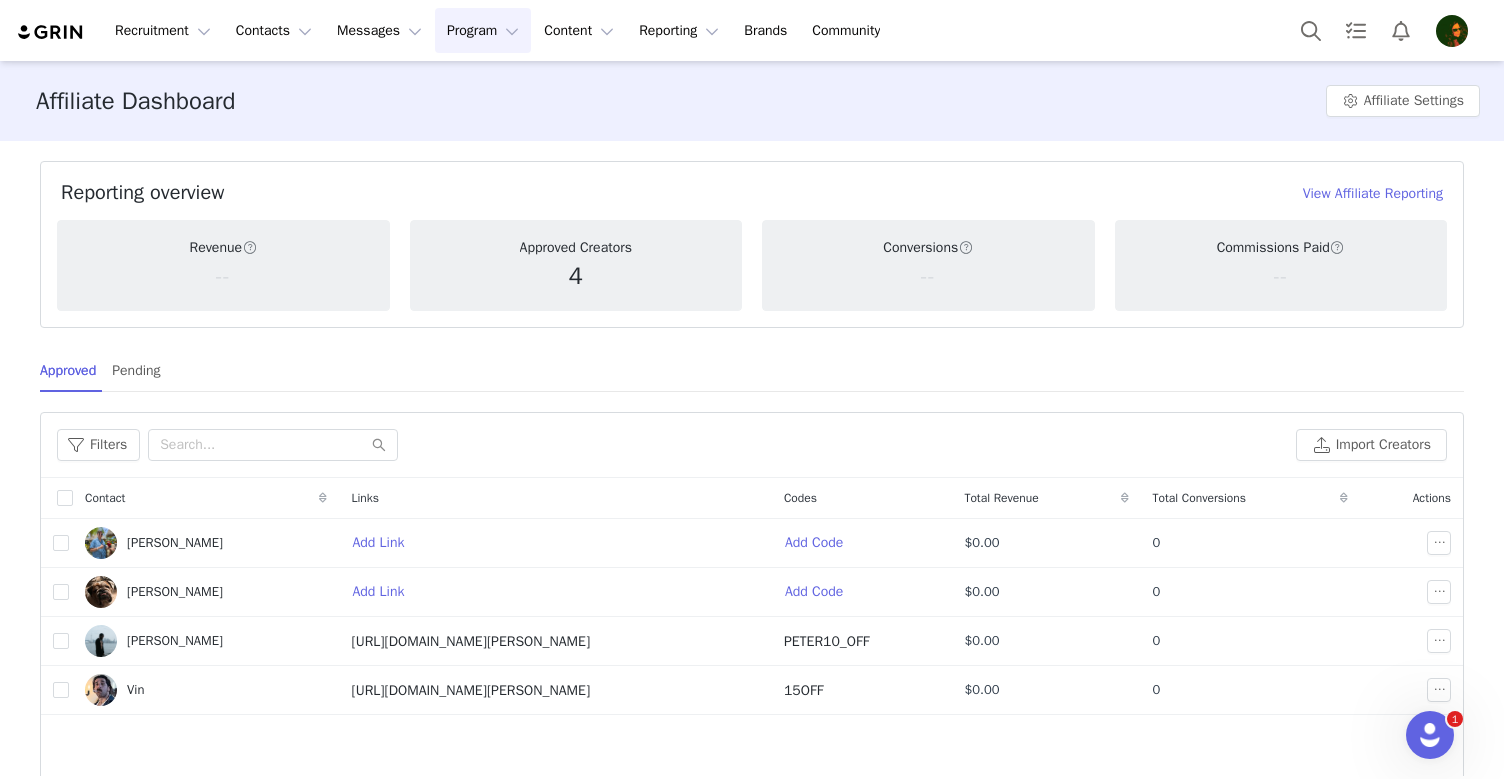 click on "Program Program" at bounding box center [483, 30] 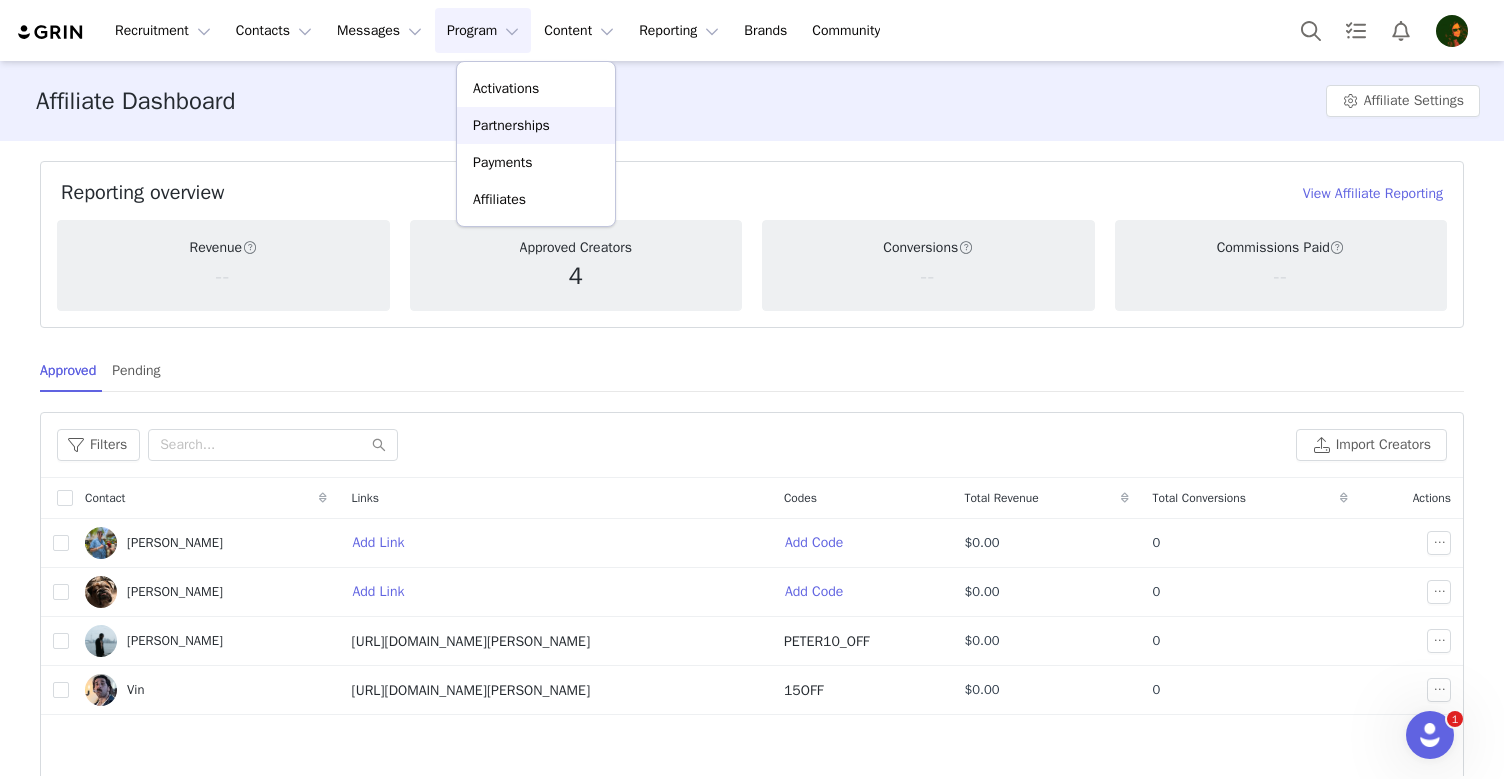 click on "Partnerships" at bounding box center [511, 125] 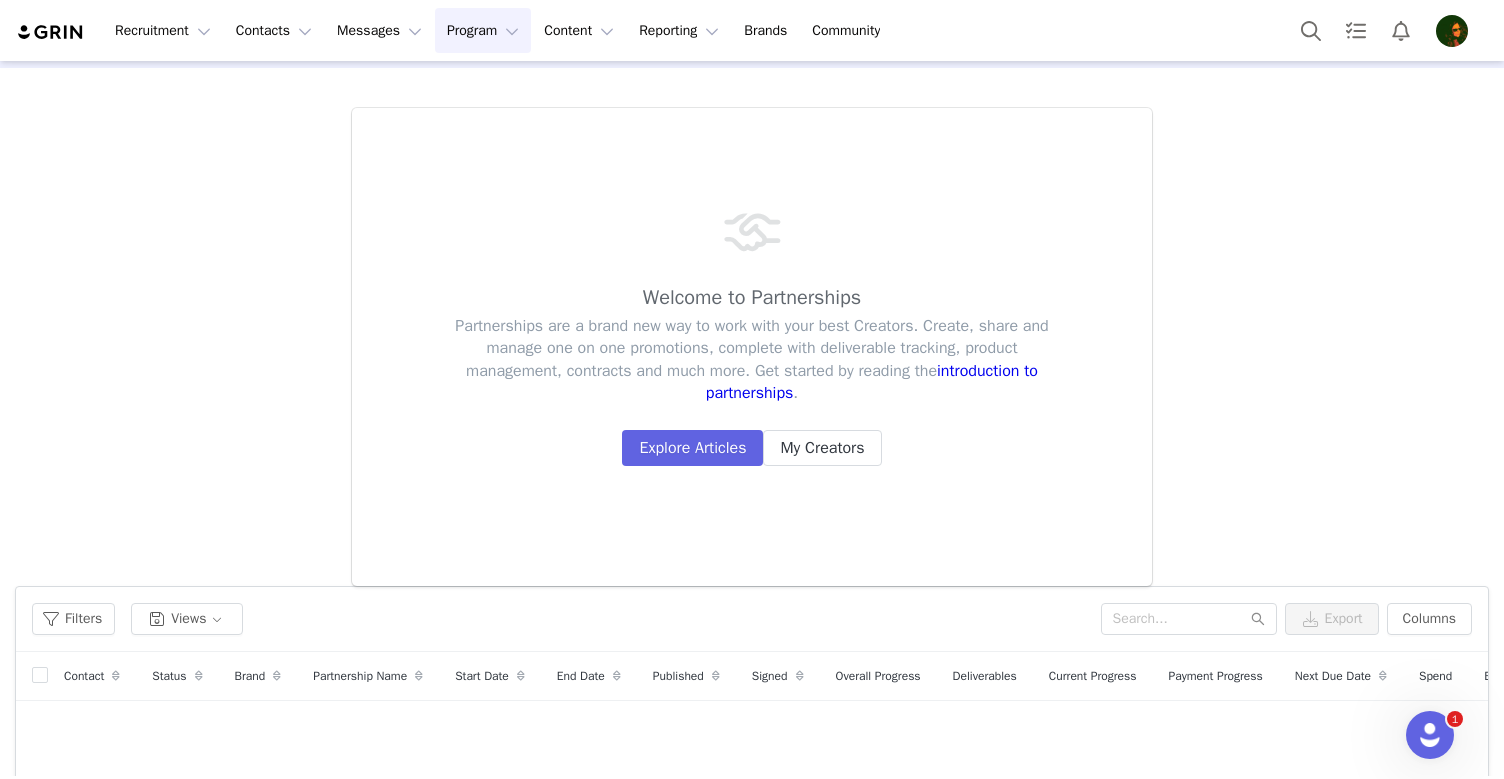 scroll, scrollTop: 97, scrollLeft: 0, axis: vertical 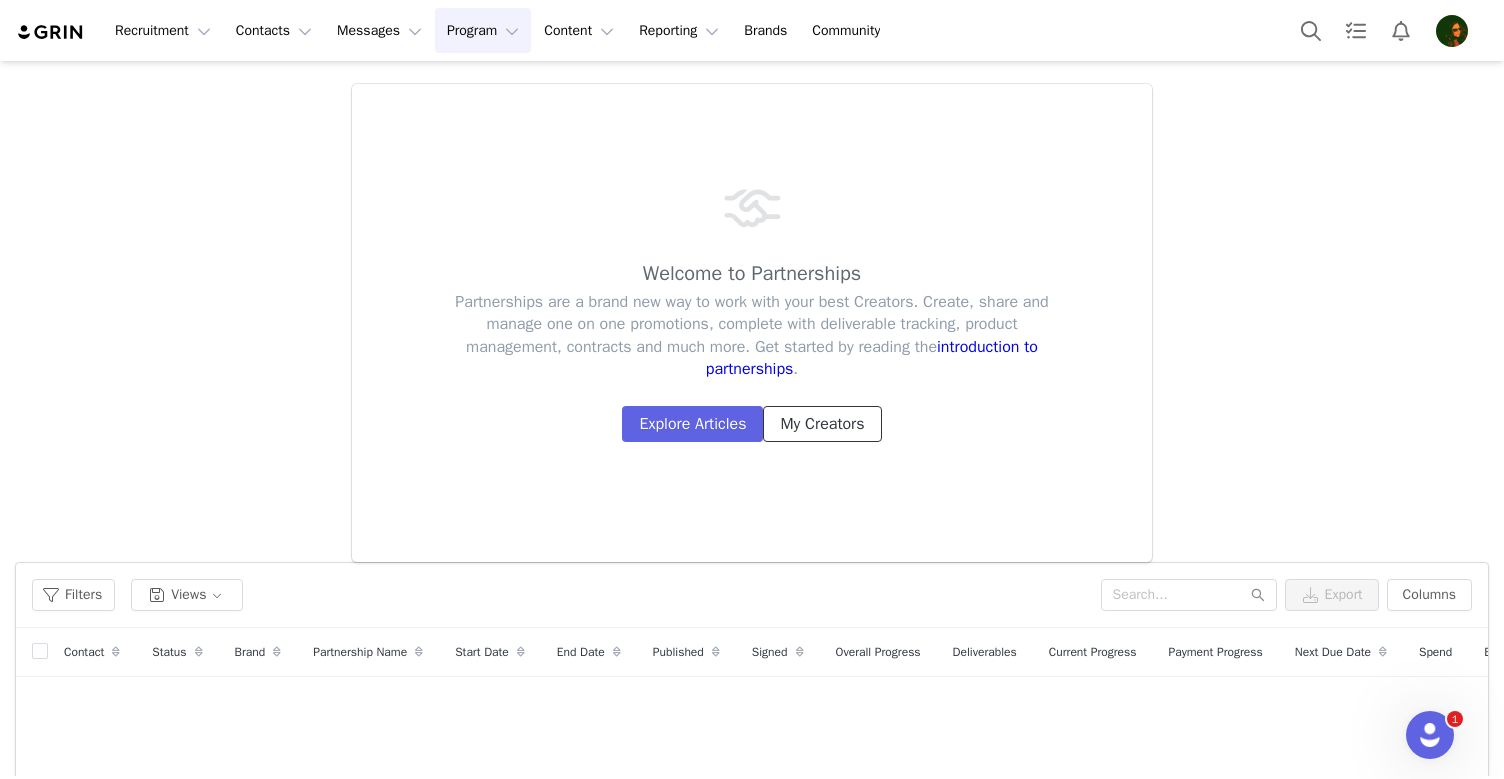 click on "My Creators" at bounding box center [822, 424] 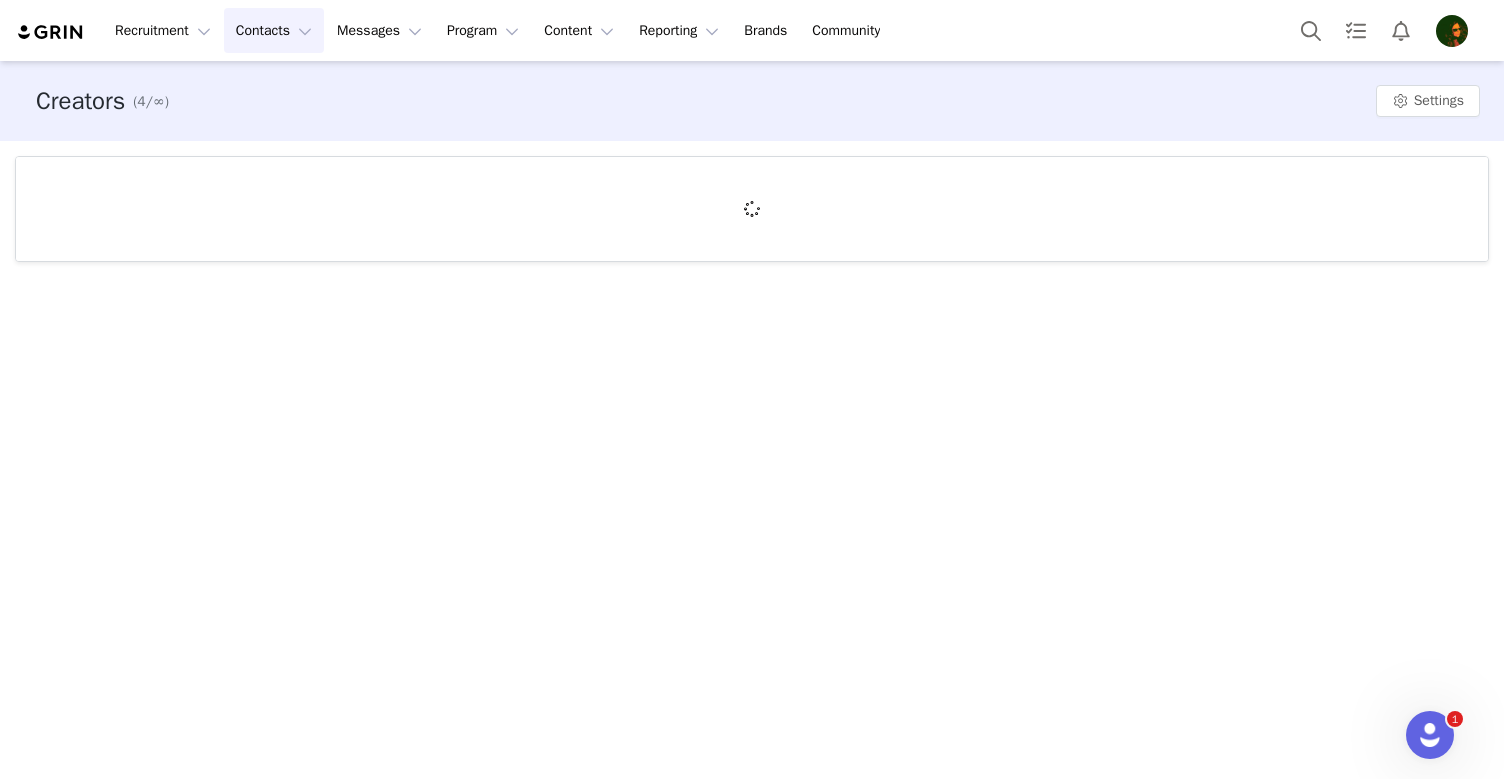 scroll, scrollTop: 0, scrollLeft: 0, axis: both 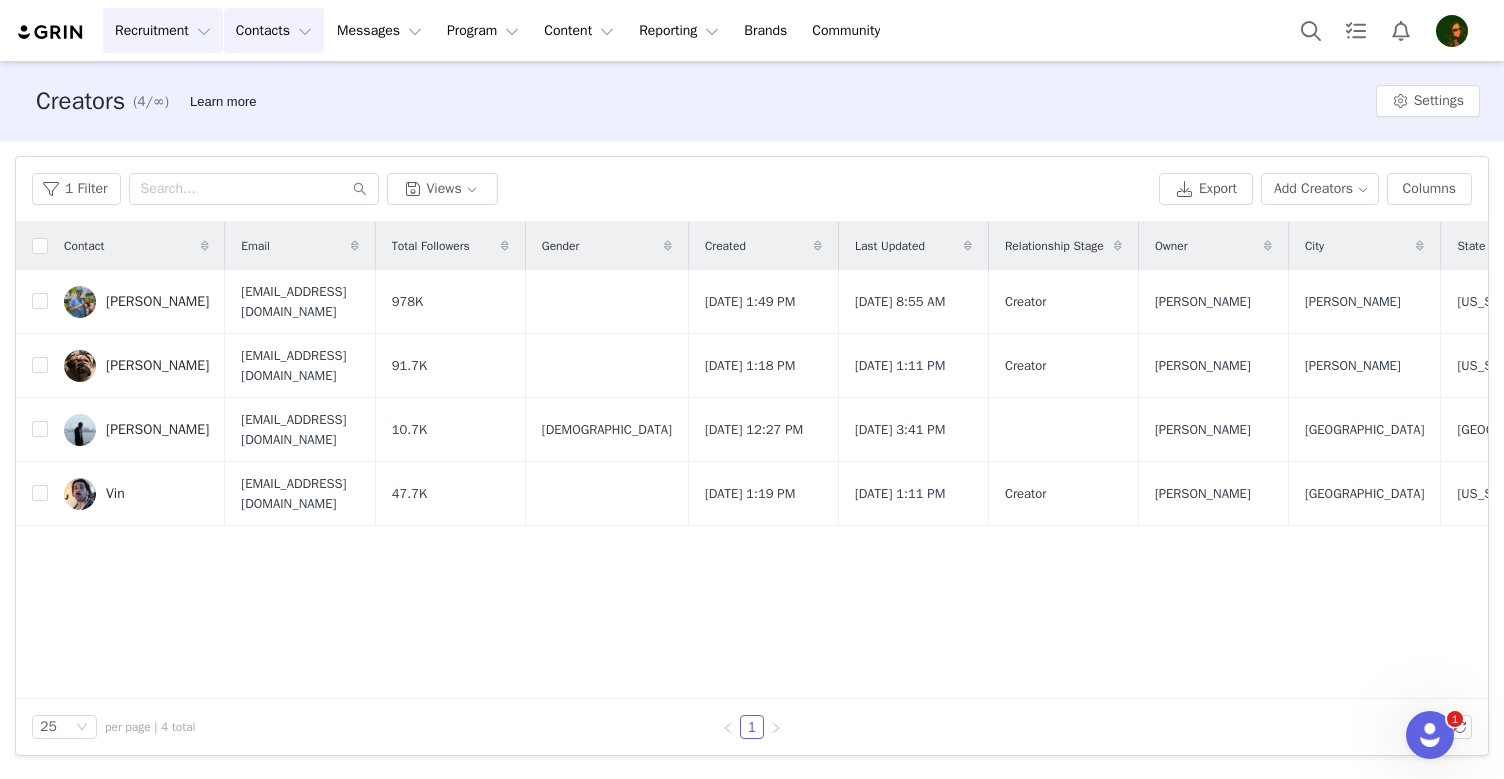 click on "Recruitment Recruitment" at bounding box center [163, 30] 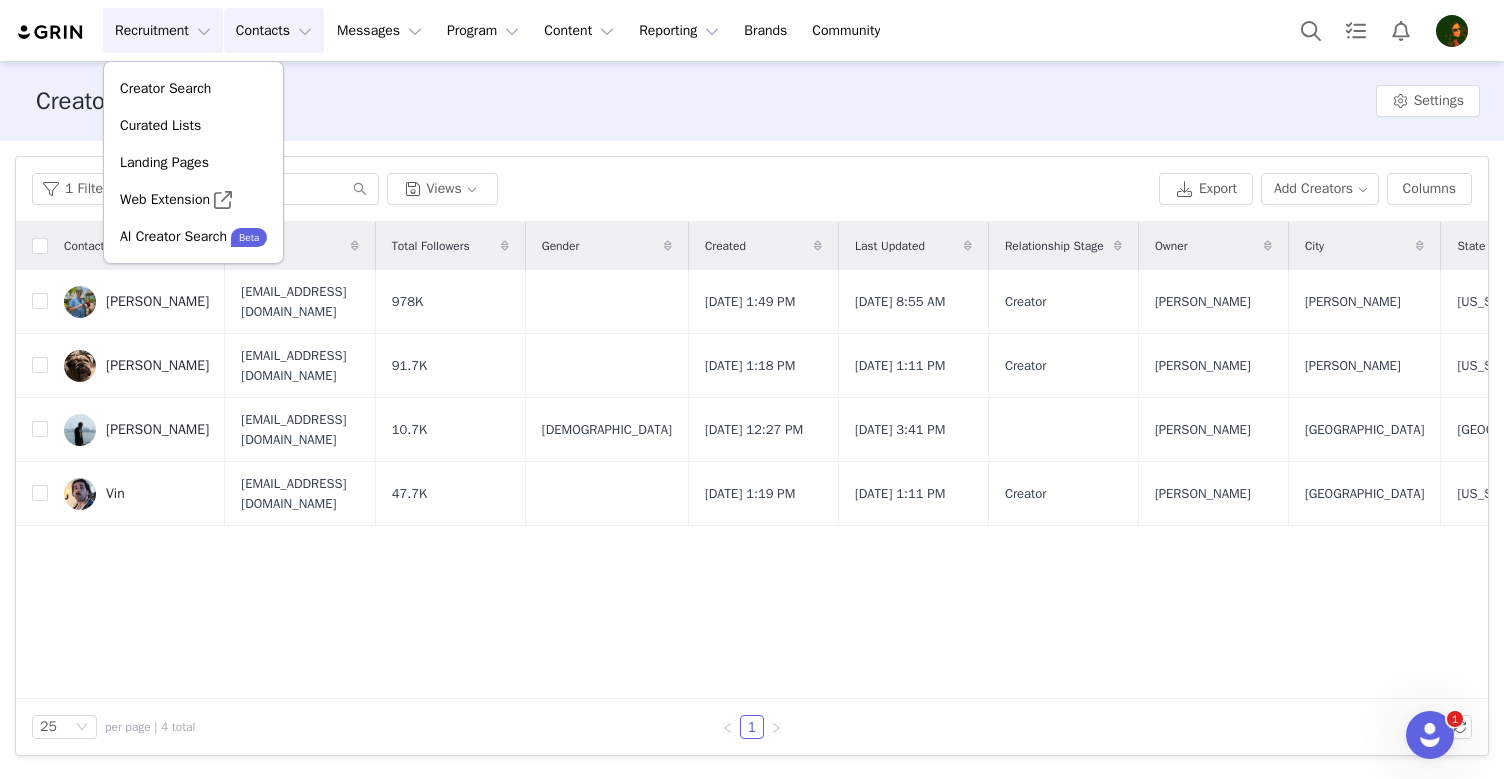 click on "Creators  (4/∞)          Learn more Settings" at bounding box center [752, 101] 